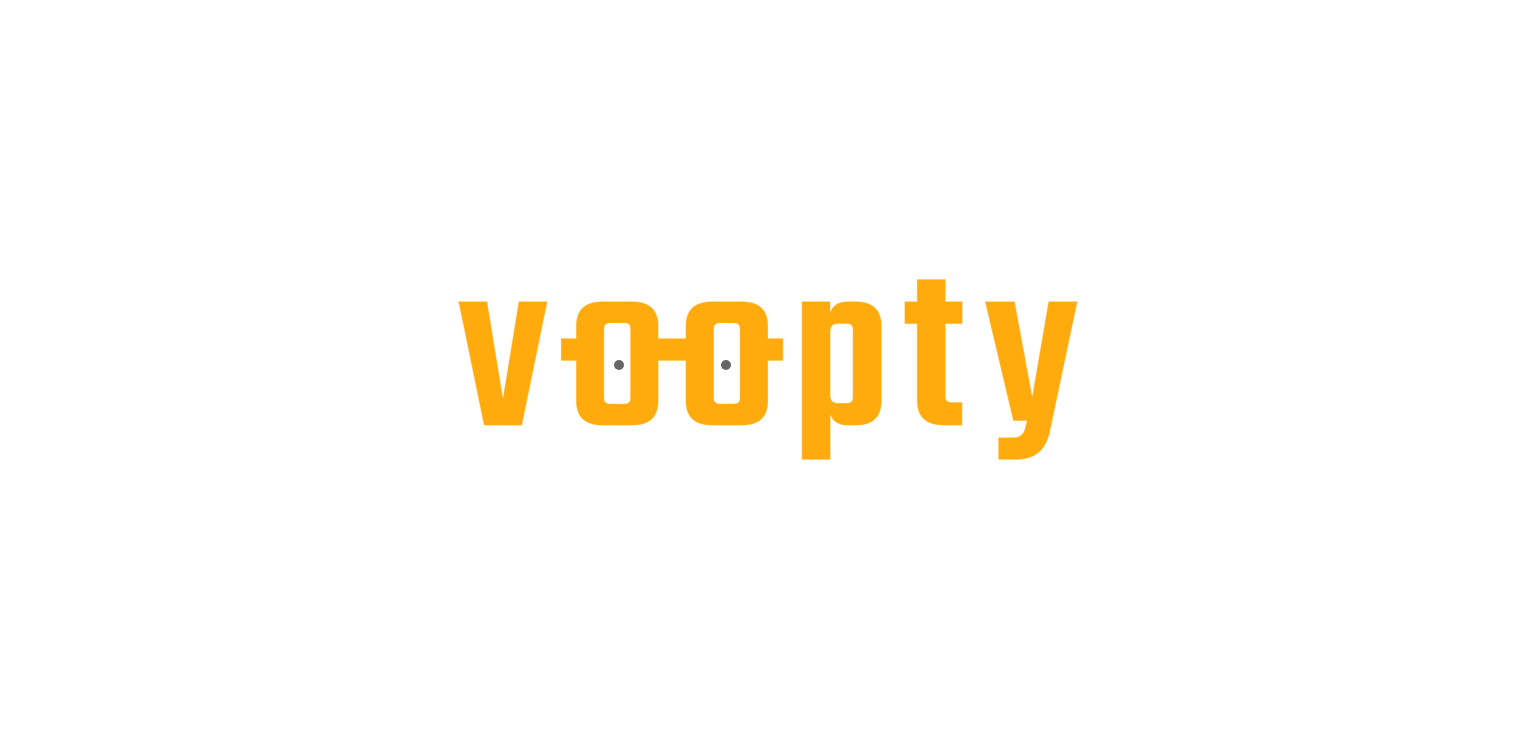 scroll, scrollTop: 0, scrollLeft: 0, axis: both 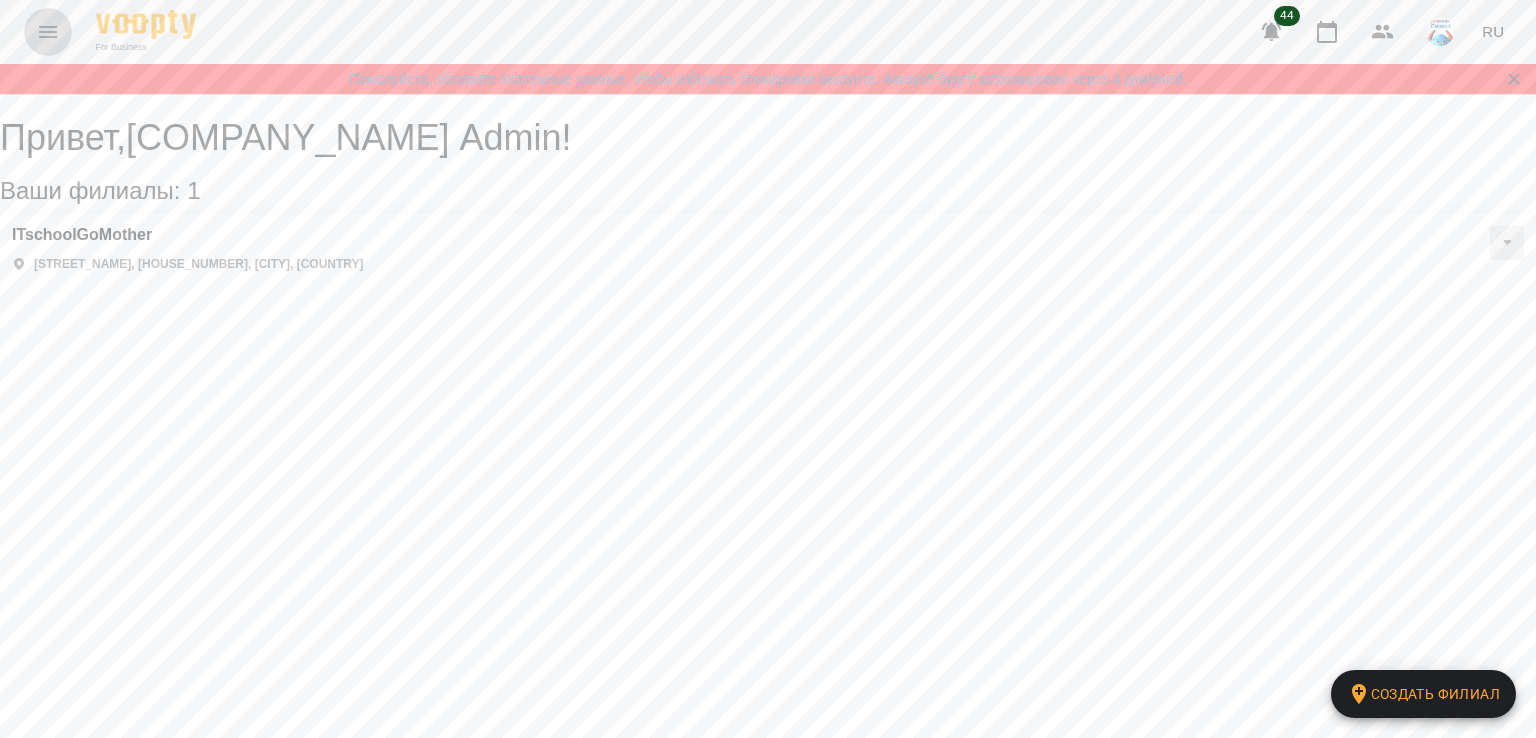click at bounding box center (48, 32) 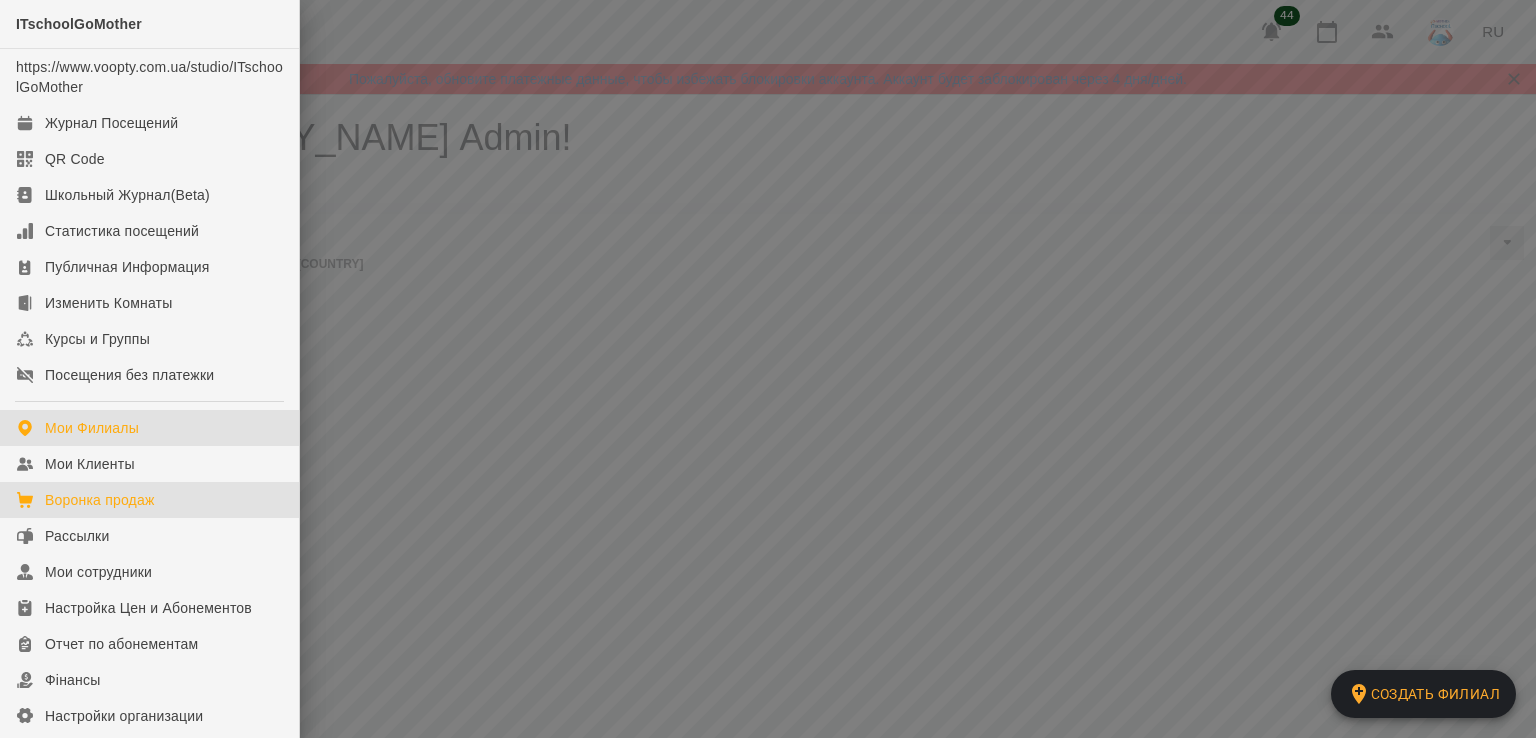 click on "Воронка продаж" at bounding box center (100, 500) 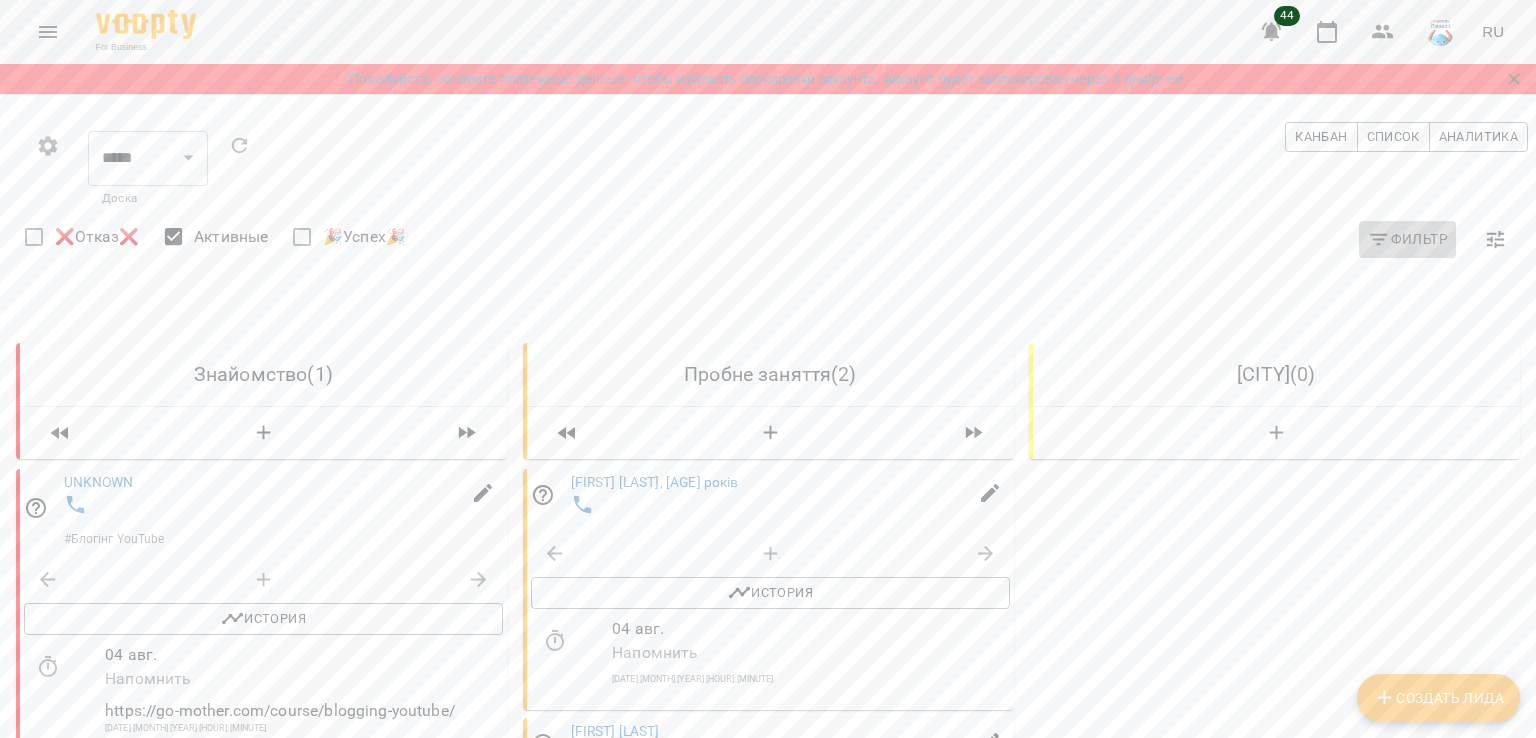 click on "Фильтр" at bounding box center [1407, 239] 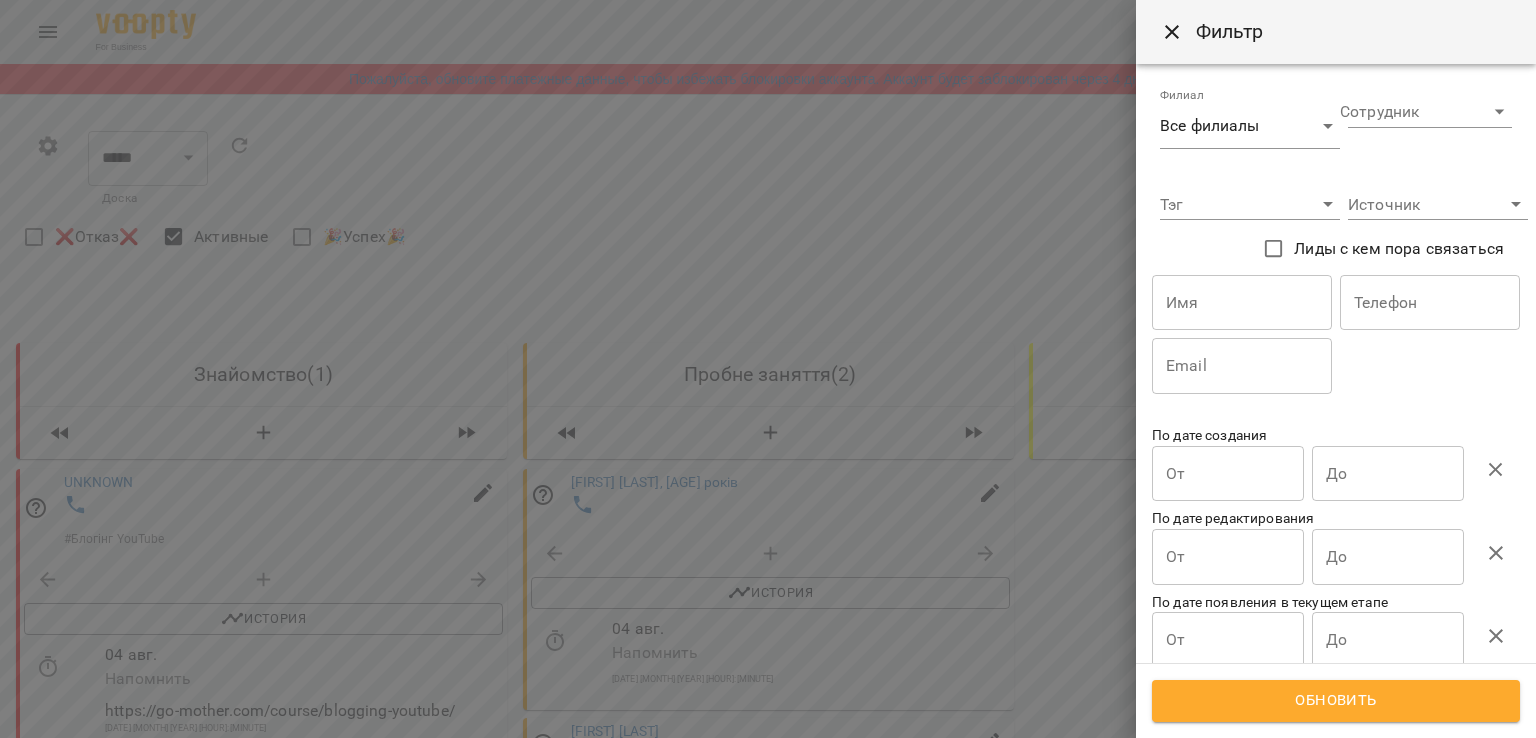 click at bounding box center [768, 369] 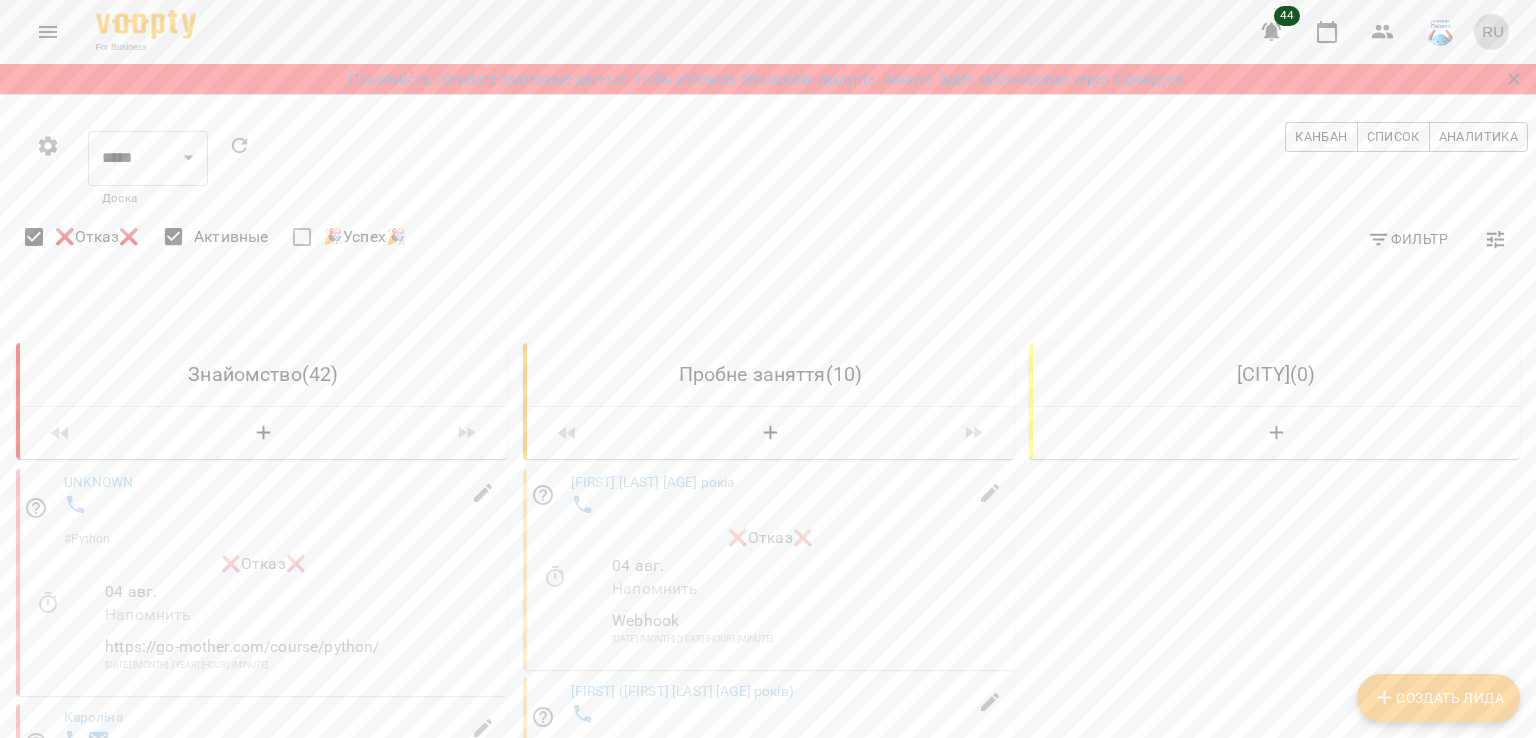click on "RU" at bounding box center (1493, 31) 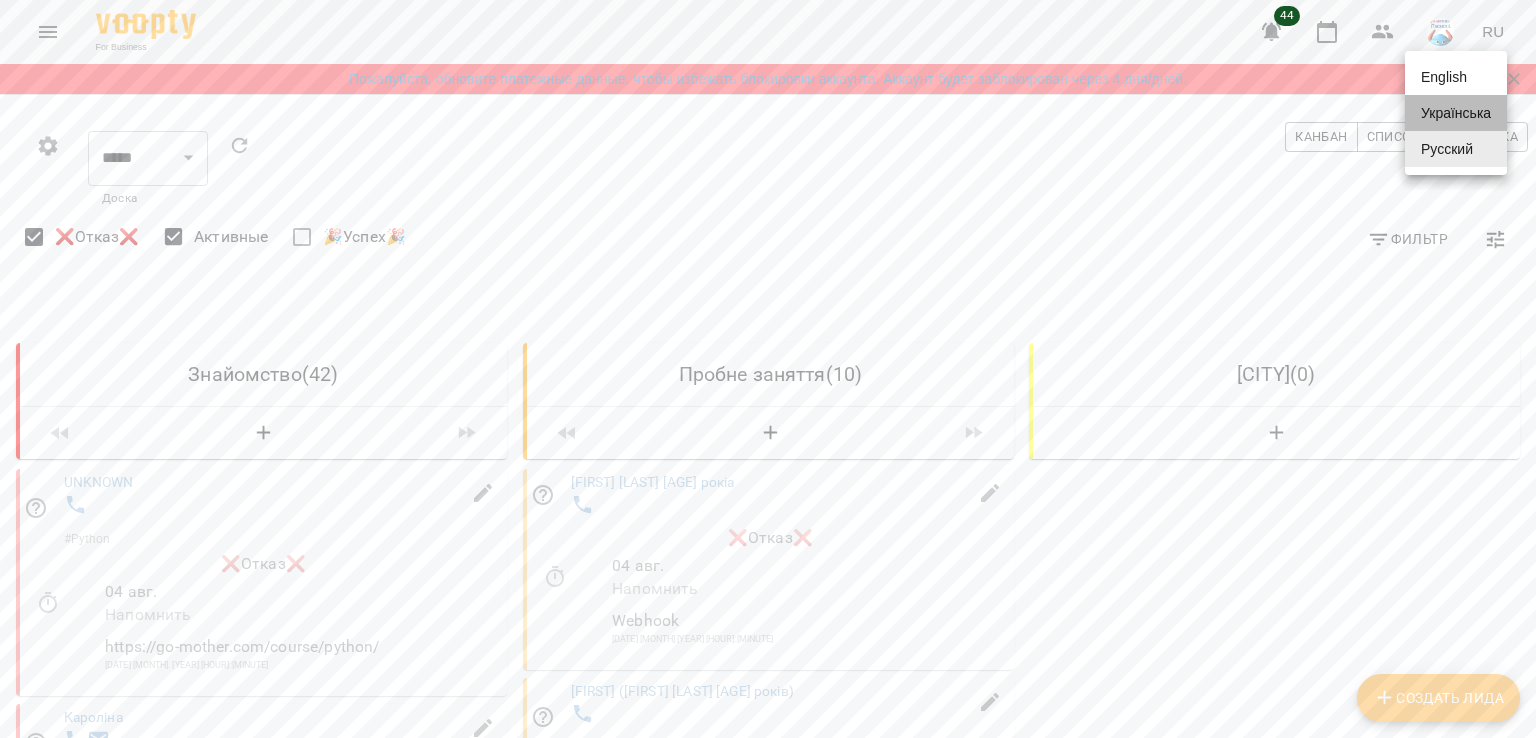click on "Українська" at bounding box center (1456, 113) 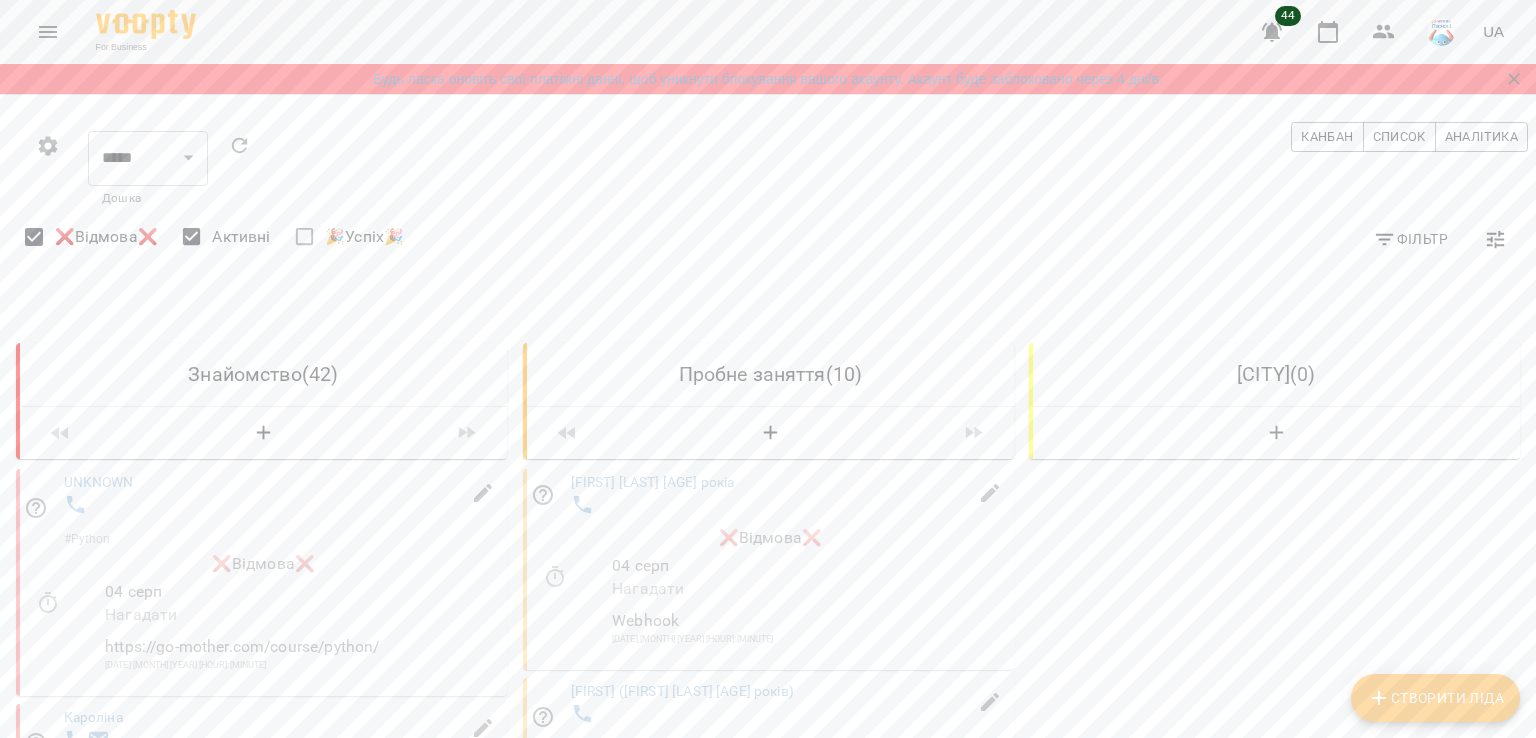 click at bounding box center [1496, 240] 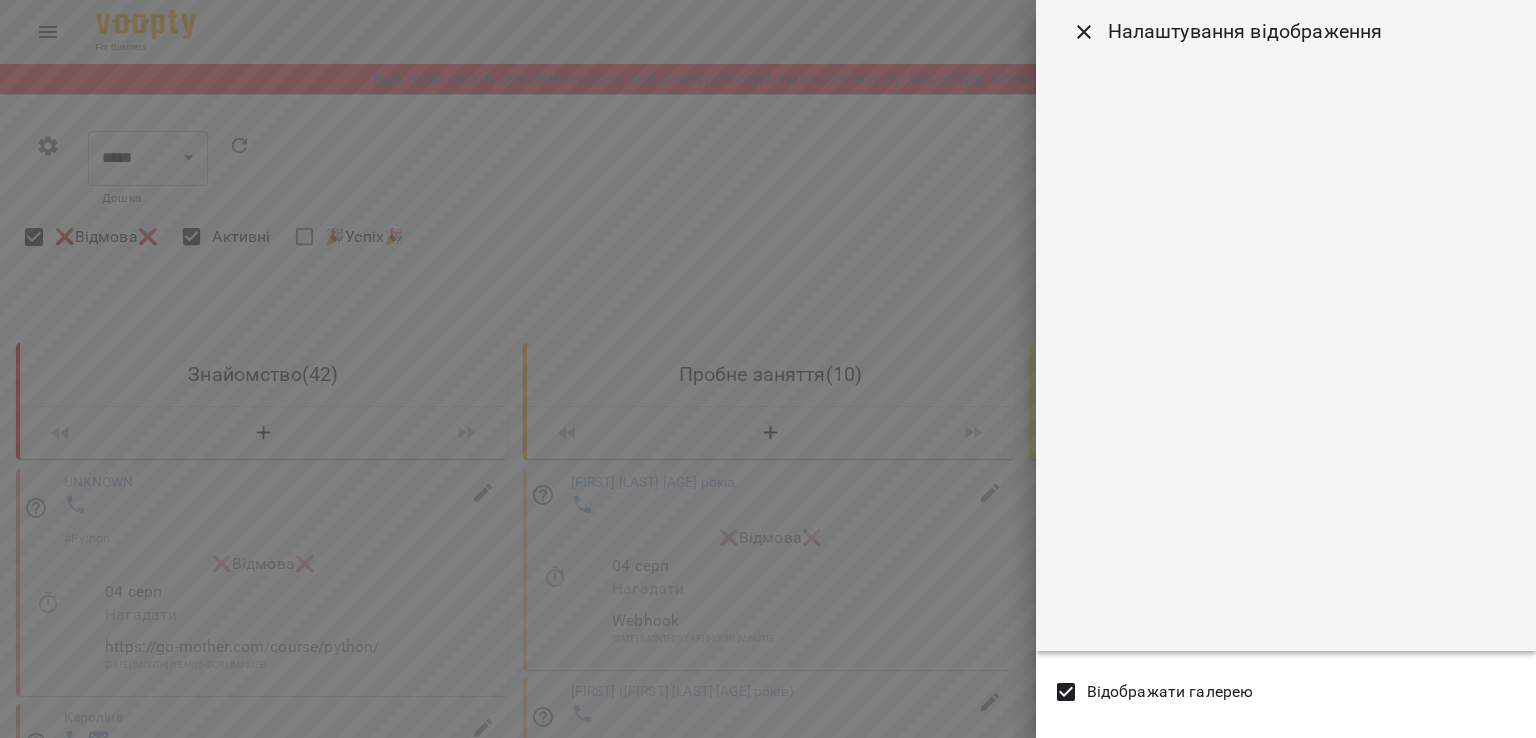 drag, startPoint x: 892, startPoint y: 234, endPoint x: 1075, endPoint y: 25, distance: 277.7949 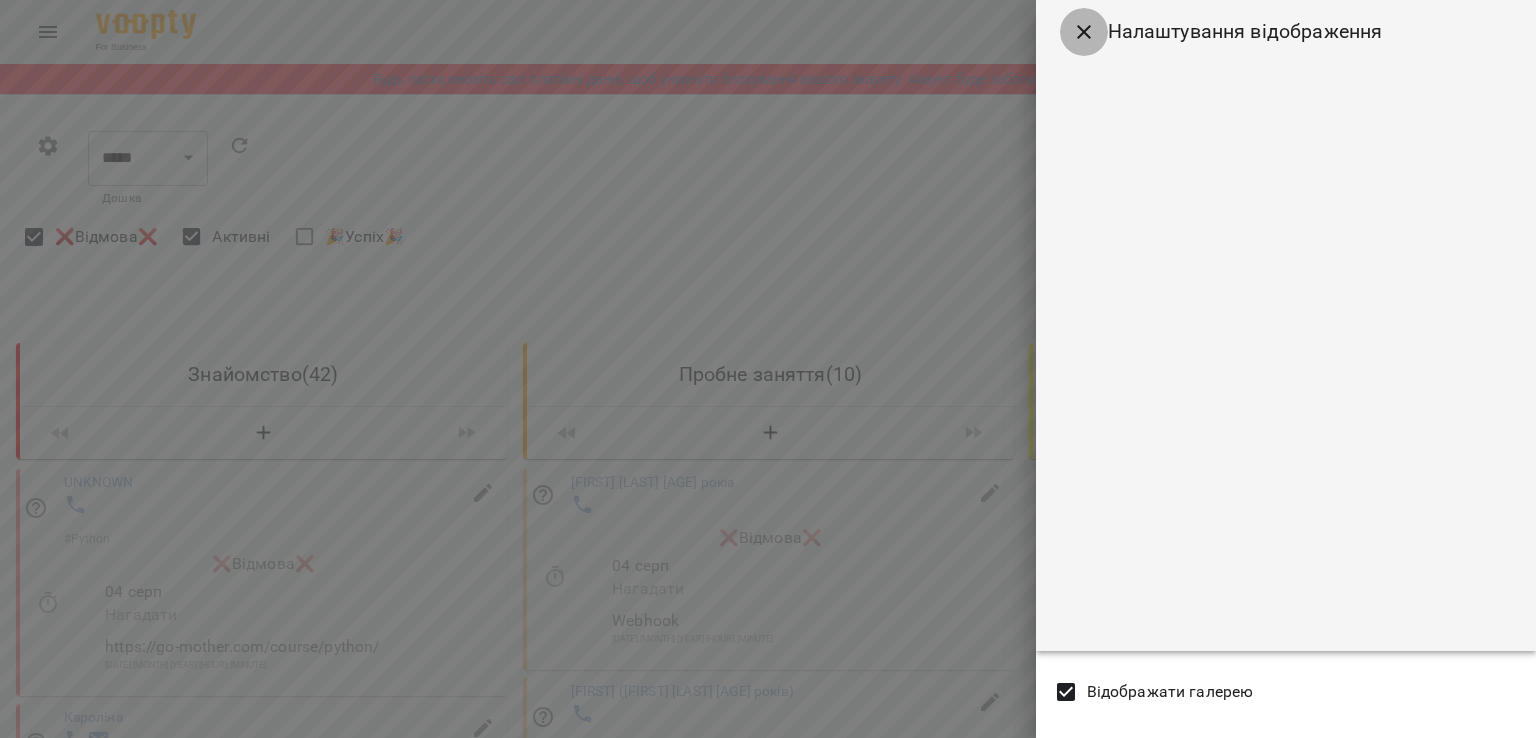 click 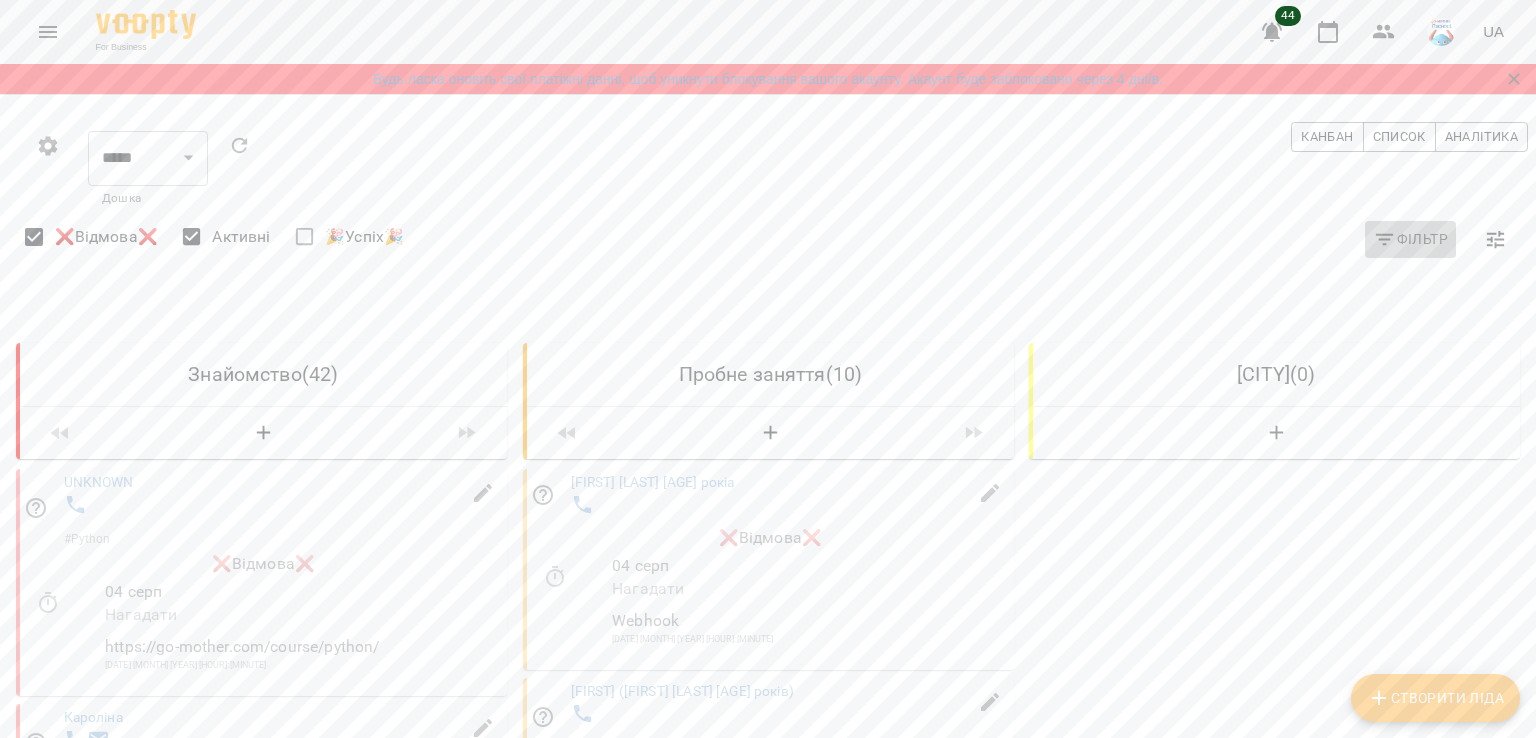 click 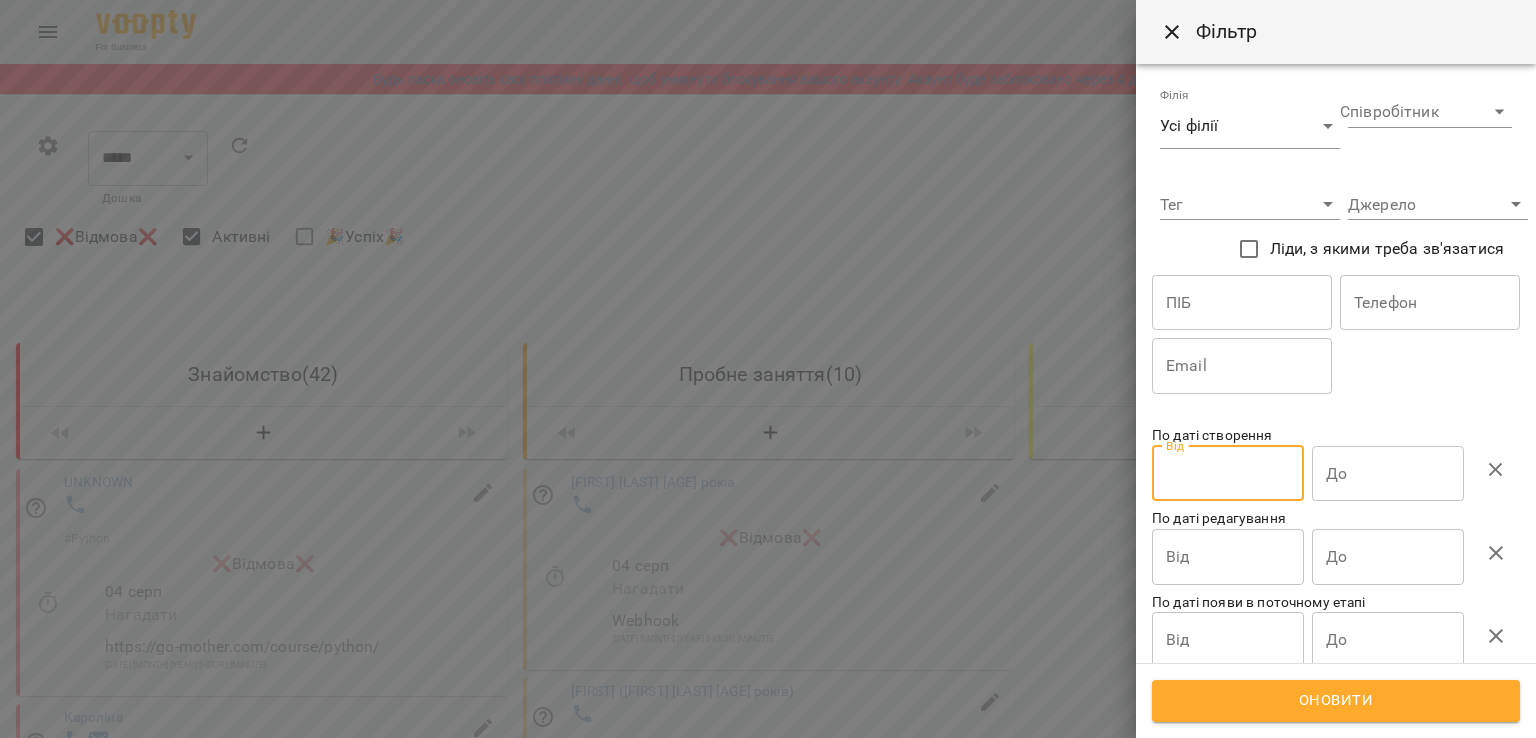 click on "Від" at bounding box center (1228, 474) 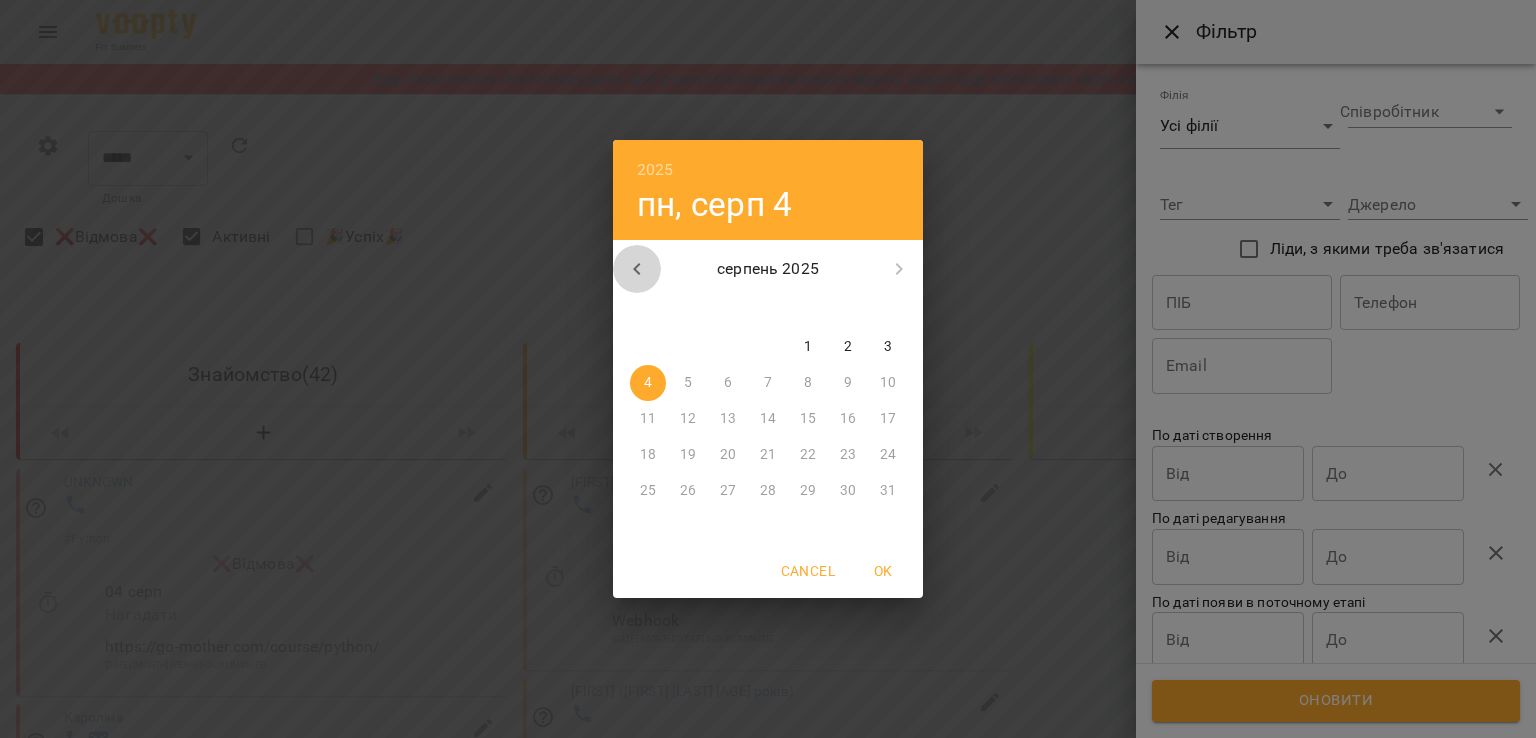click 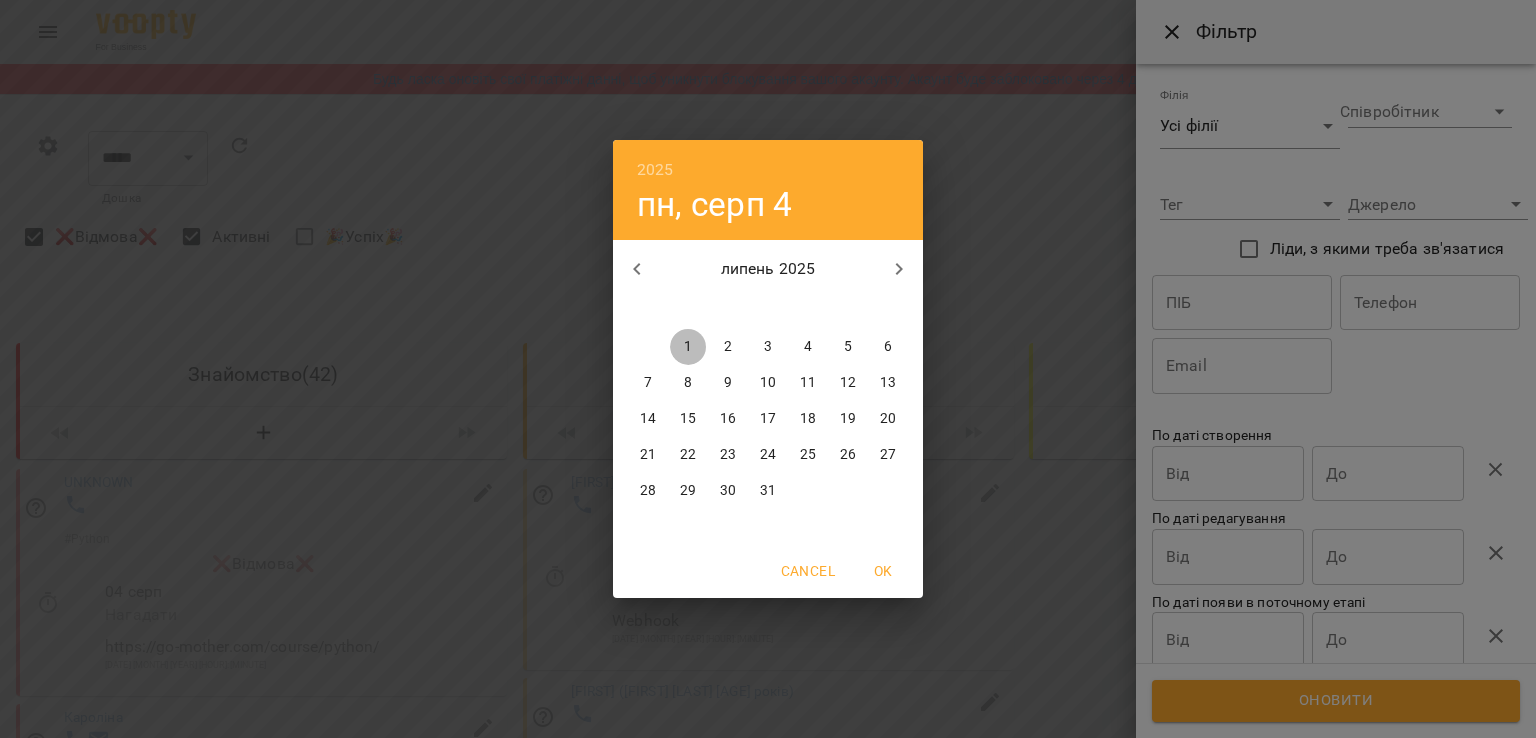 click on "1" at bounding box center [688, 347] 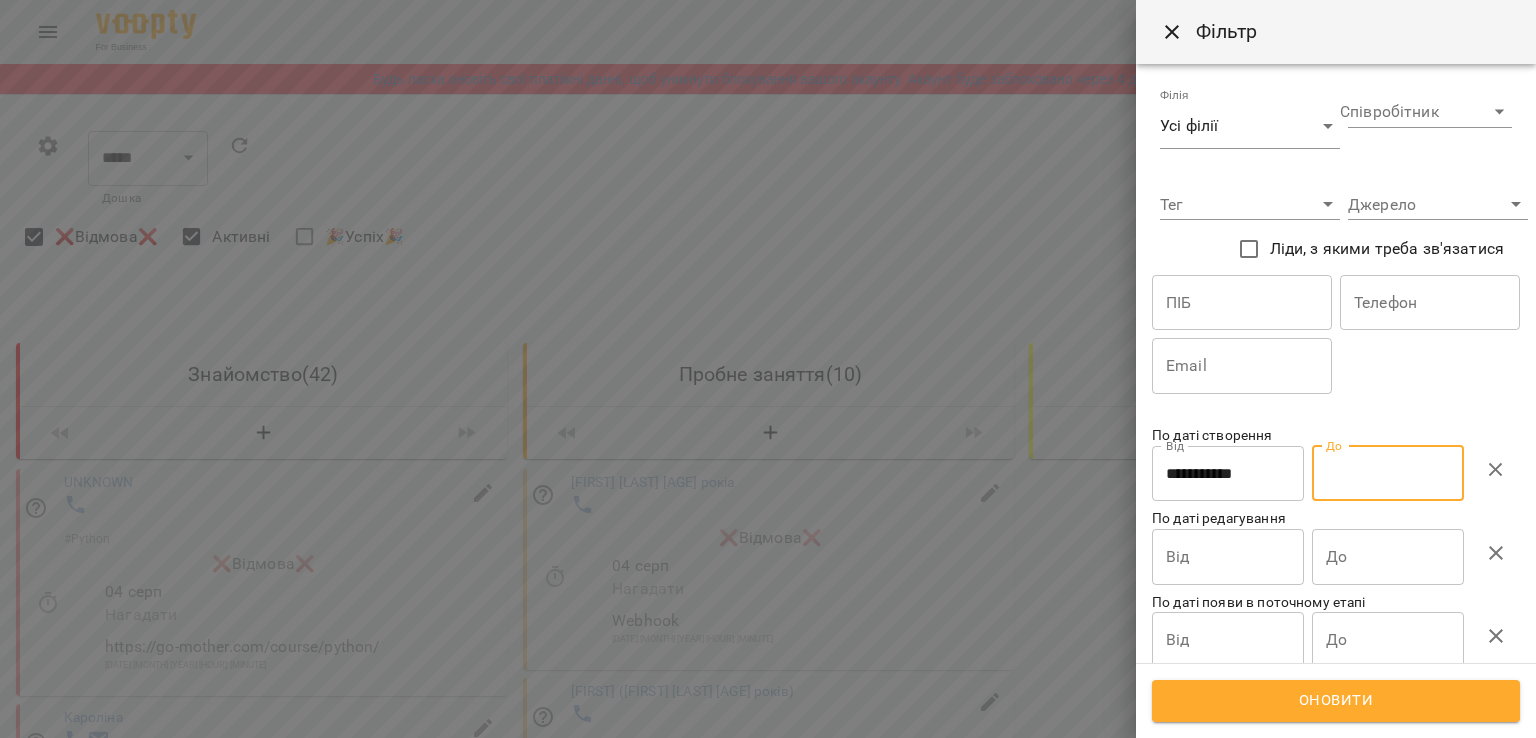 click on "До" at bounding box center [1388, 474] 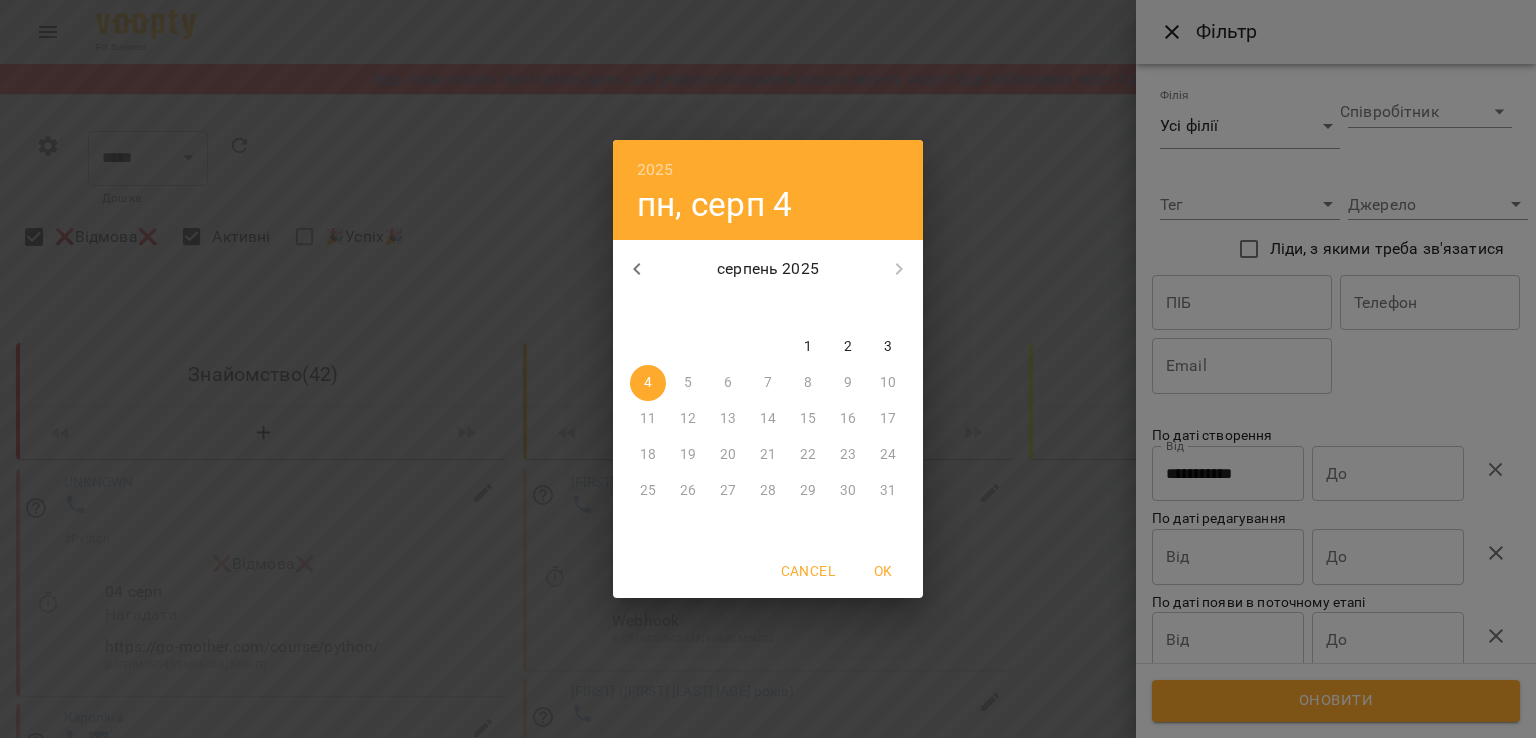 click 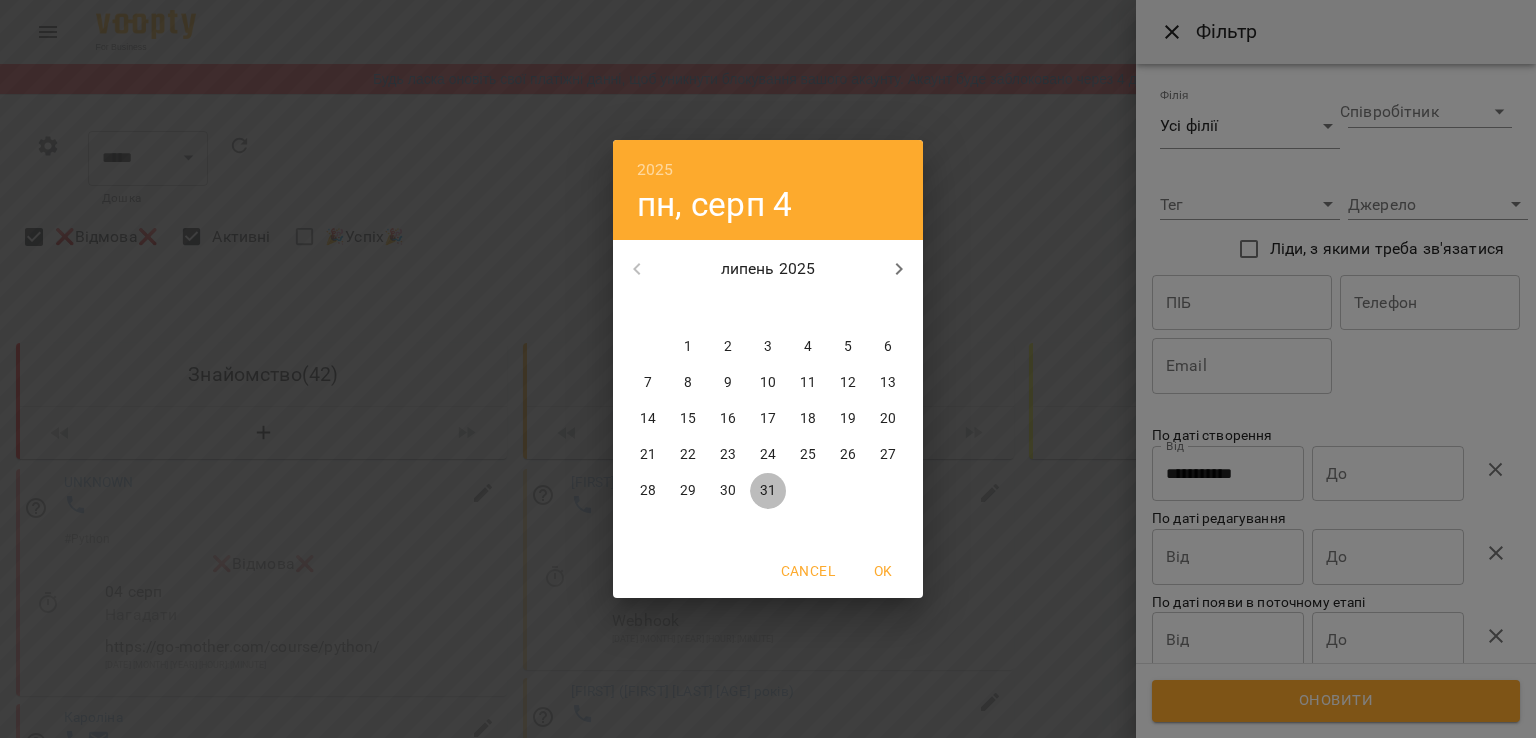 click on "31" at bounding box center [768, 491] 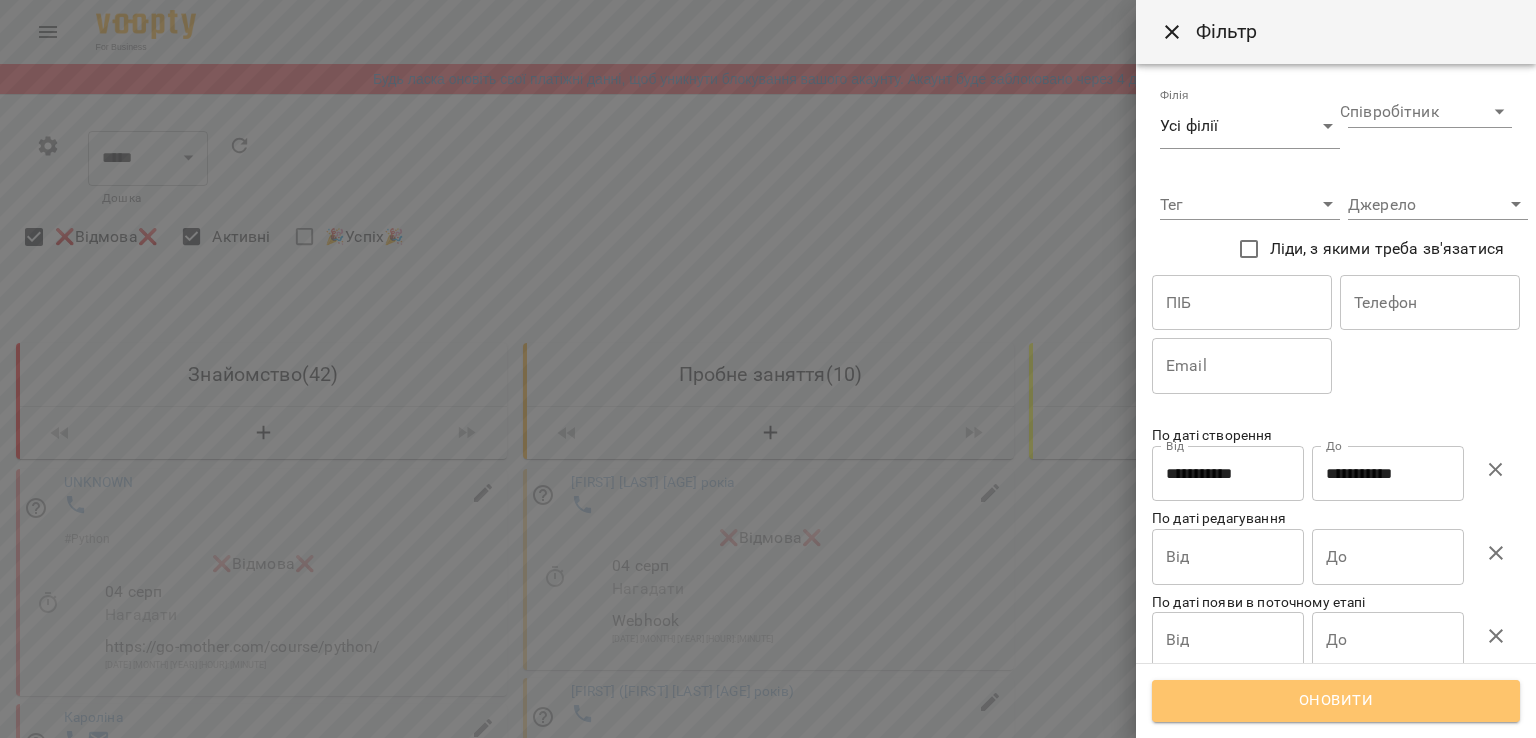 click on "Оновити" at bounding box center [1336, 701] 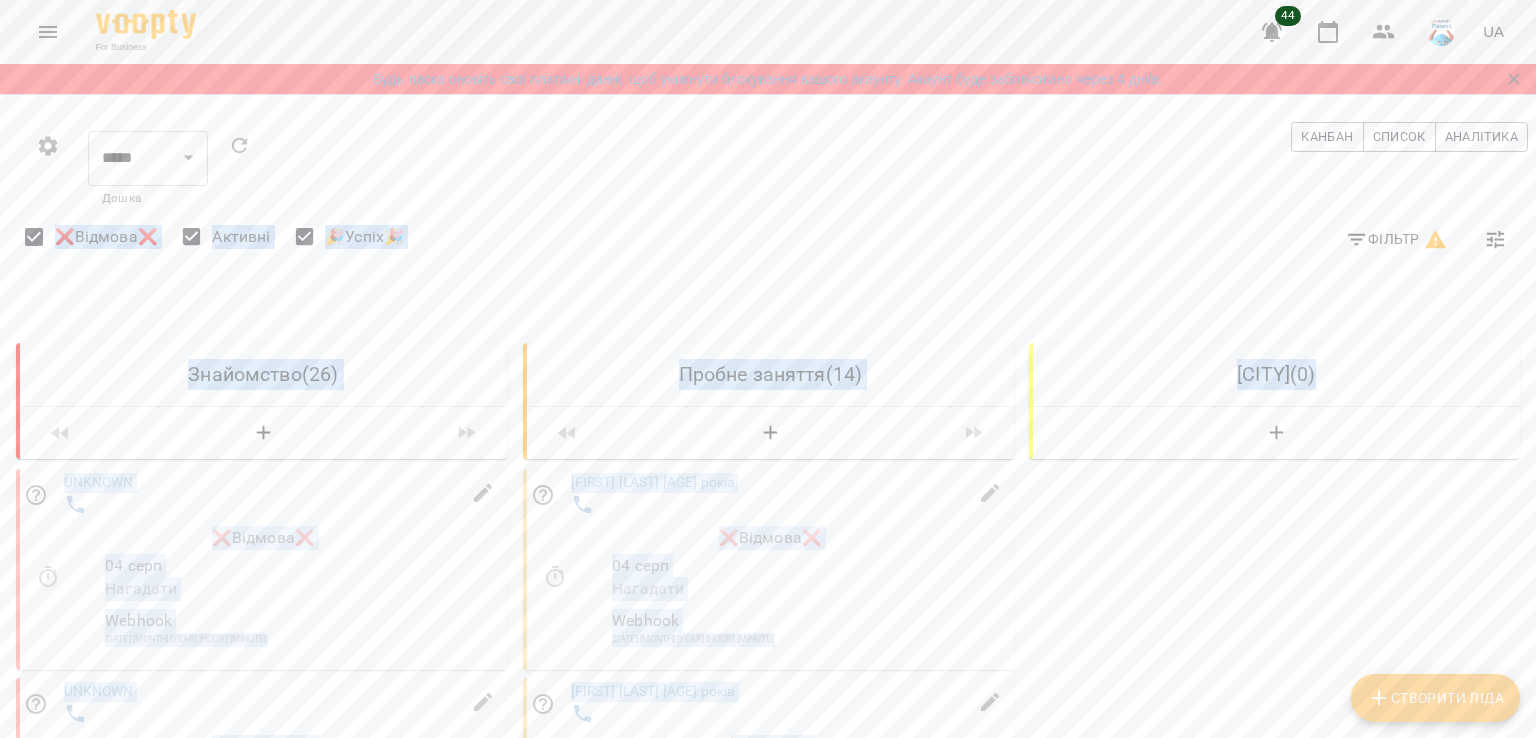 scroll, scrollTop: 0, scrollLeft: 4, axis: horizontal 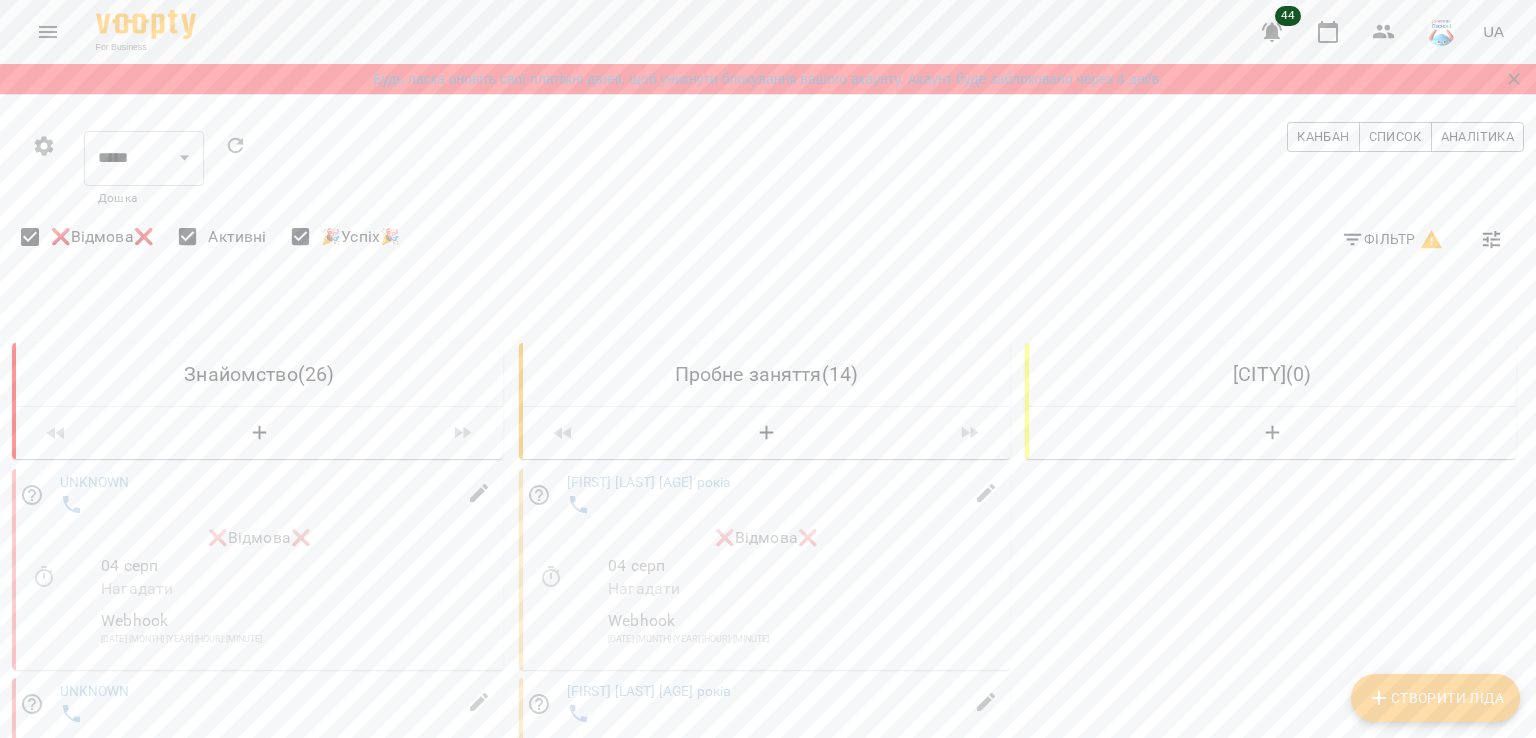 drag, startPoint x: 1529, startPoint y: 182, endPoint x: 1535, endPoint y: 221, distance: 39.45884 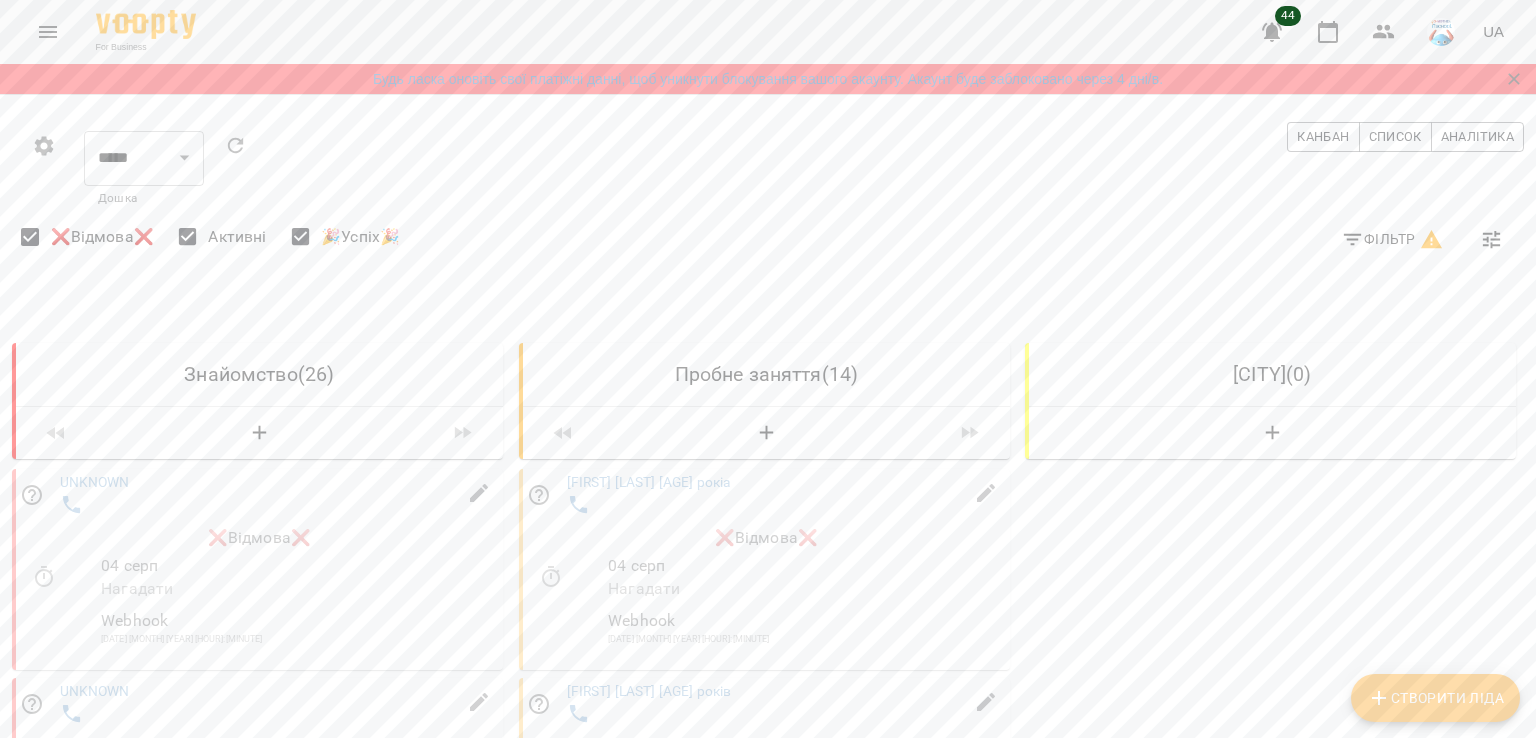 drag, startPoint x: 1526, startPoint y: 222, endPoint x: 1522, endPoint y: 337, distance: 115.06954 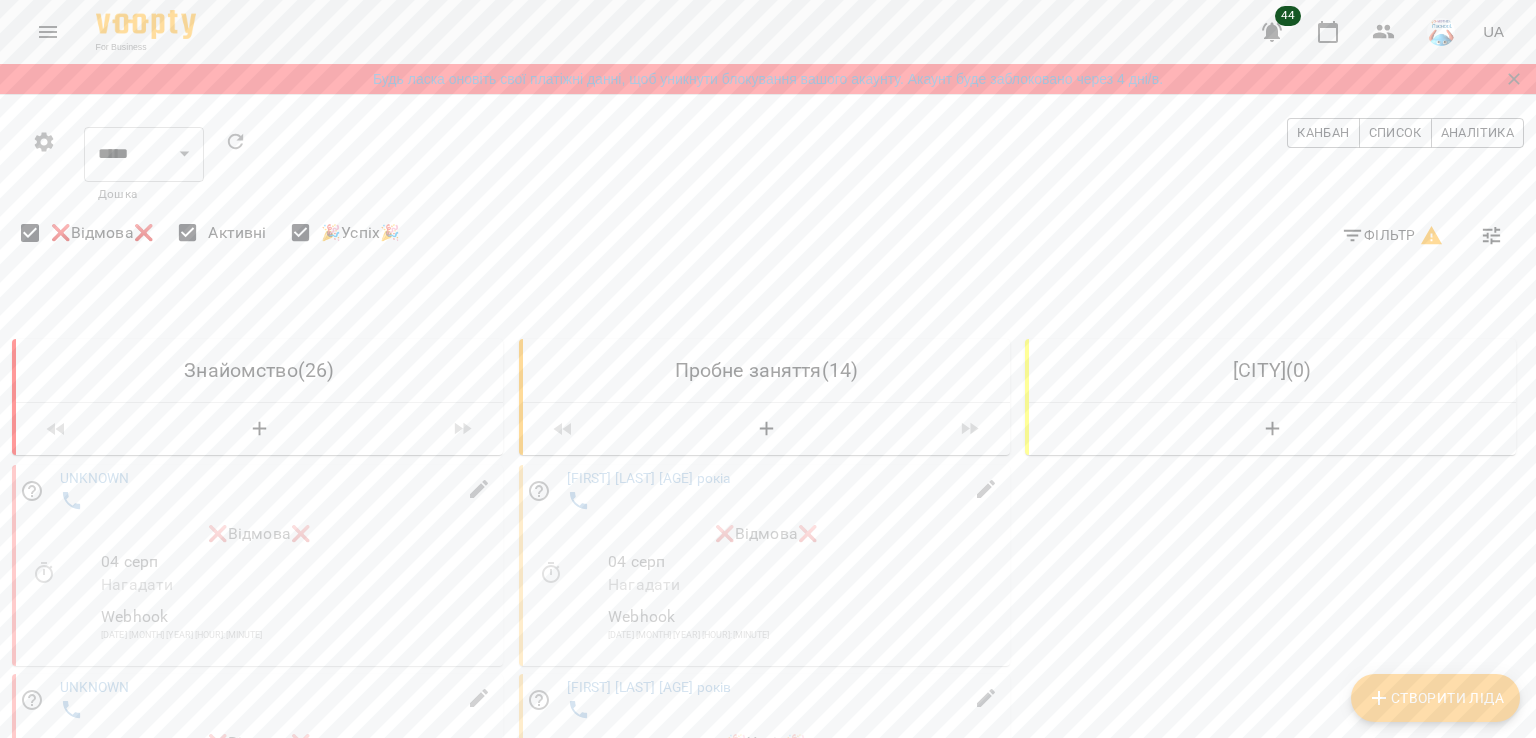 scroll, scrollTop: 2332, scrollLeft: 4, axis: both 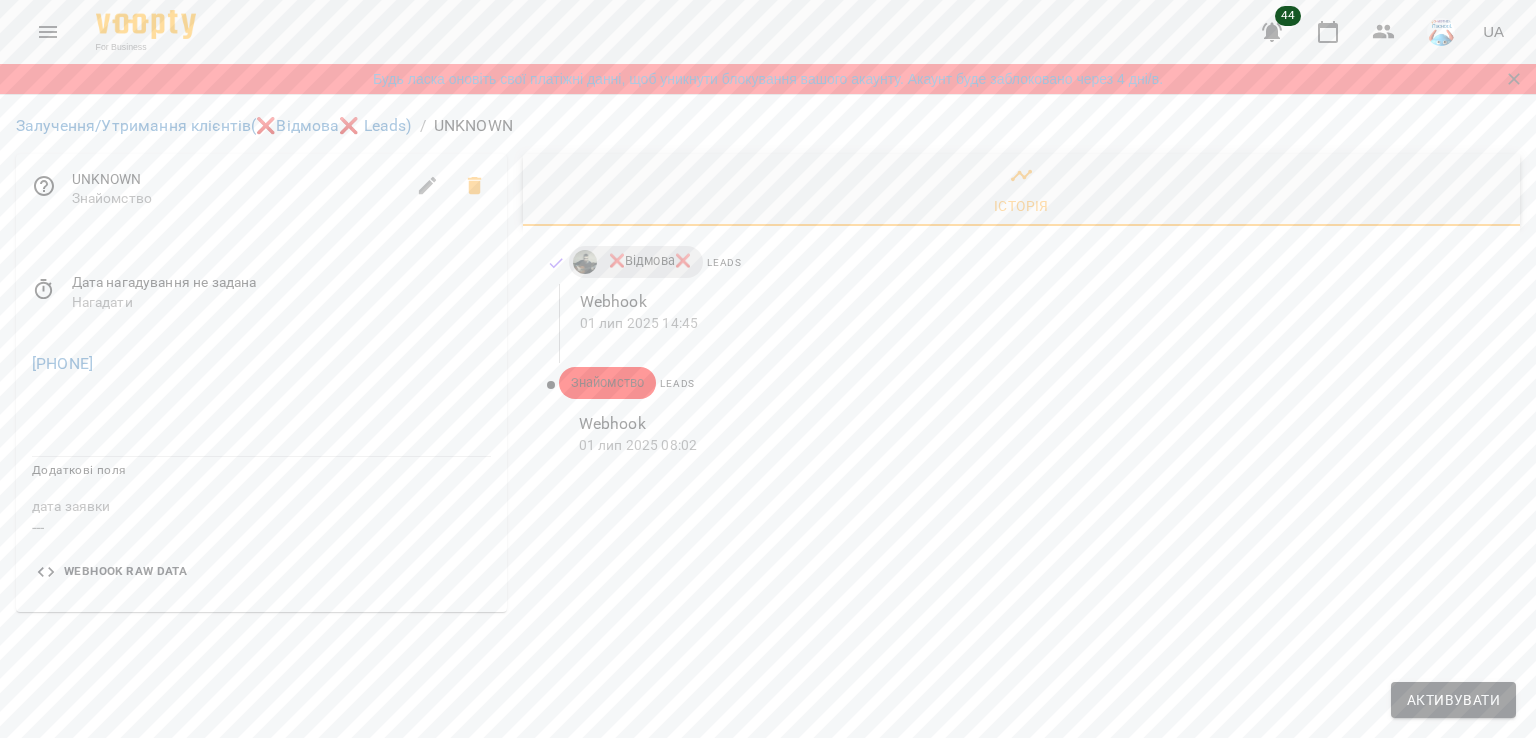 drag, startPoint x: 172, startPoint y: 368, endPoint x: 25, endPoint y: 371, distance: 147.03061 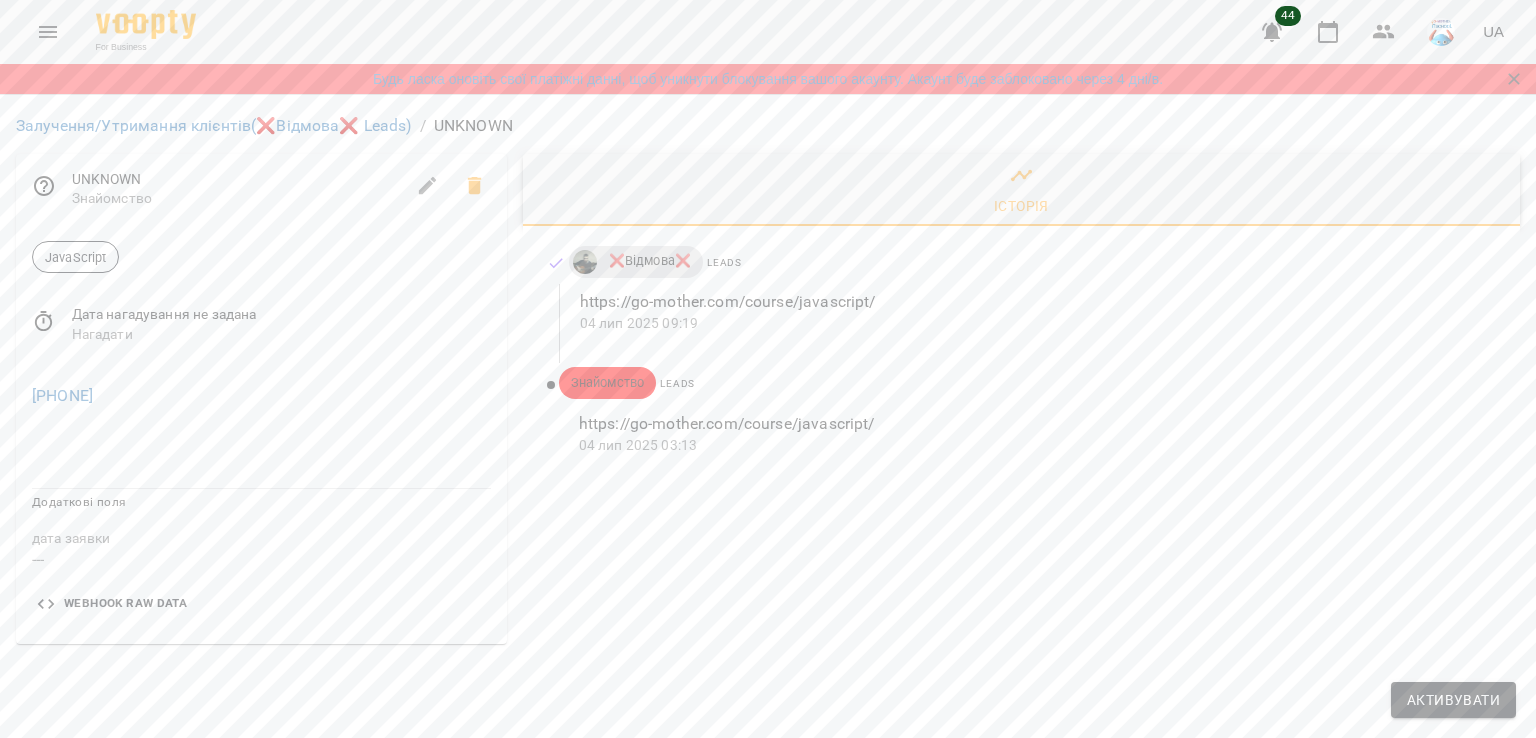 scroll, scrollTop: 0, scrollLeft: 0, axis: both 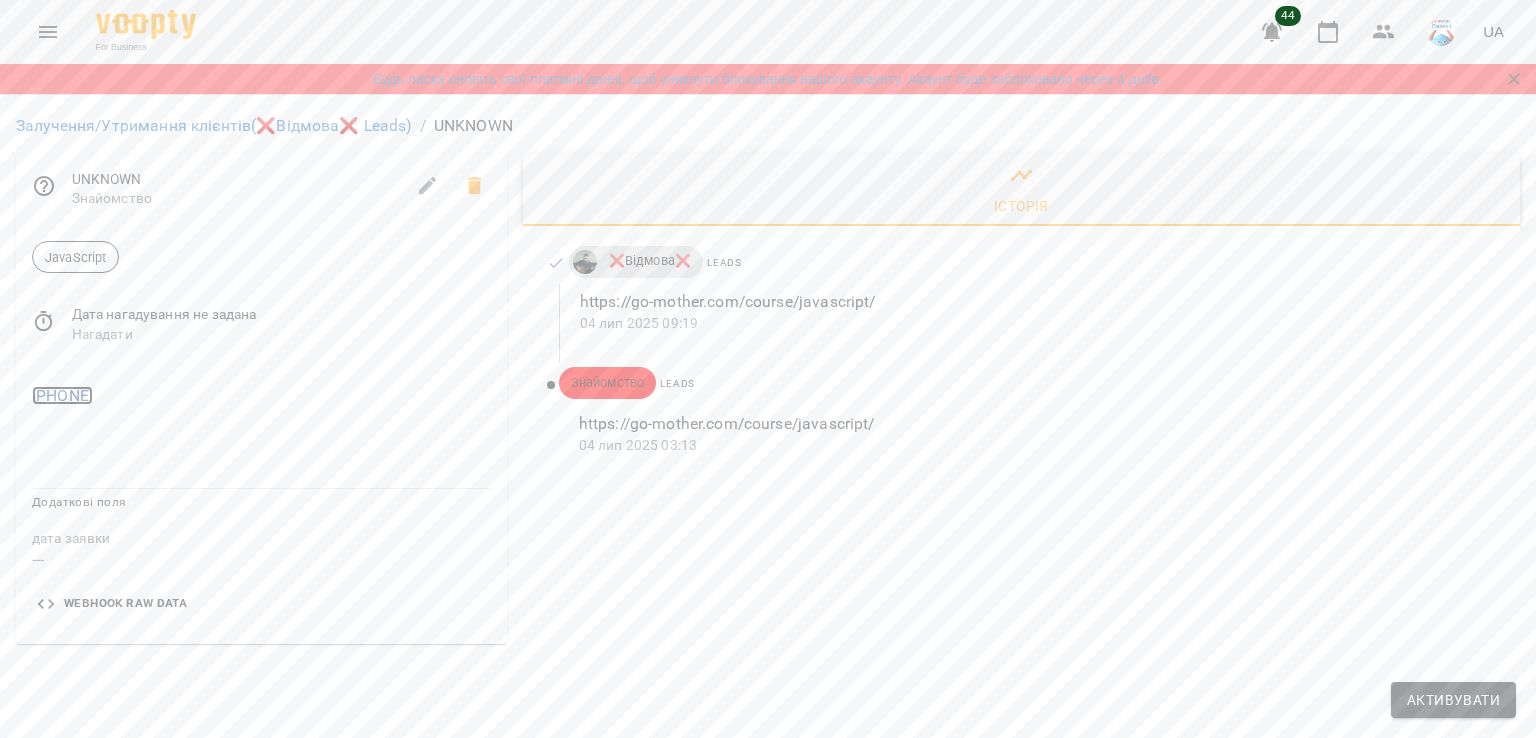 click on "[PHONE]" at bounding box center [62, 395] 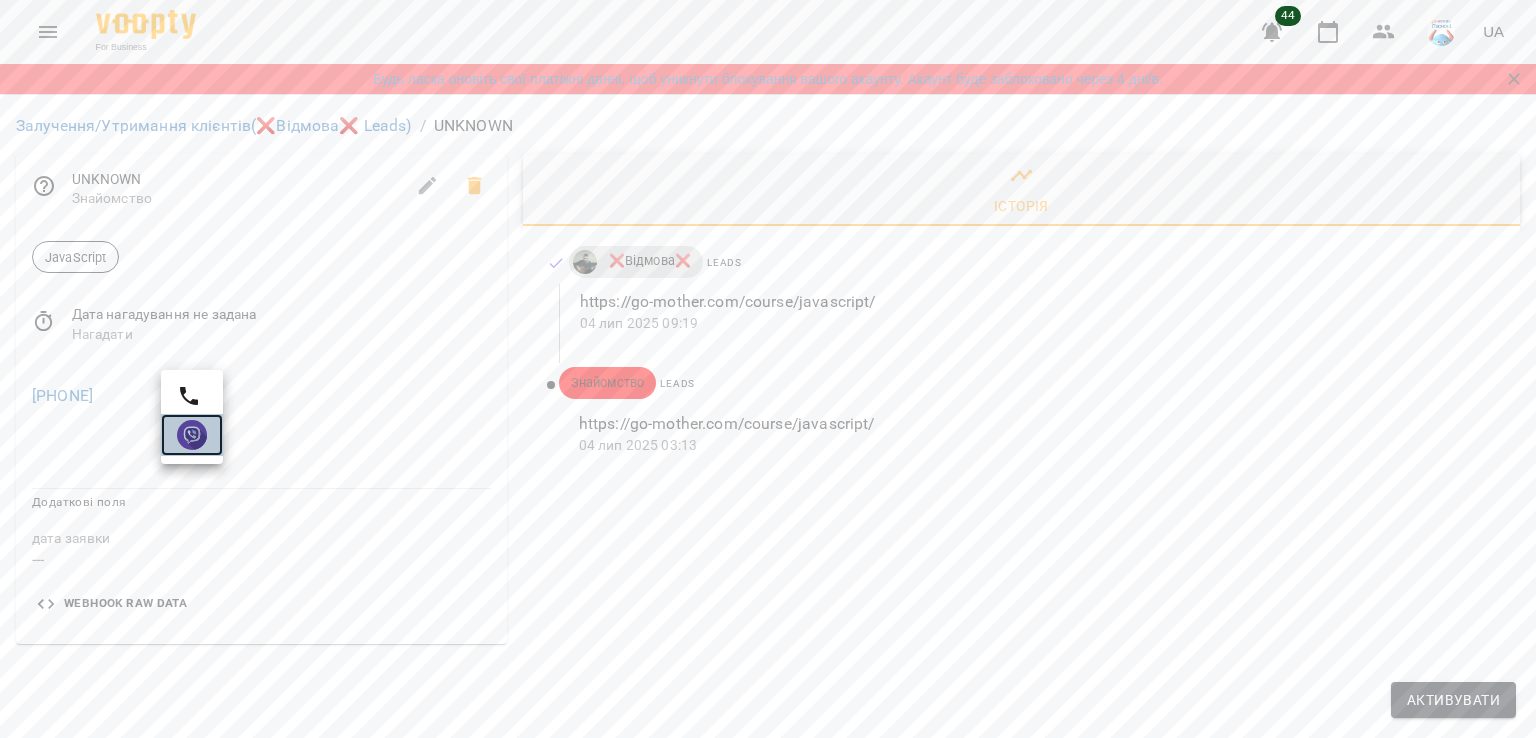 click at bounding box center (192, 435) 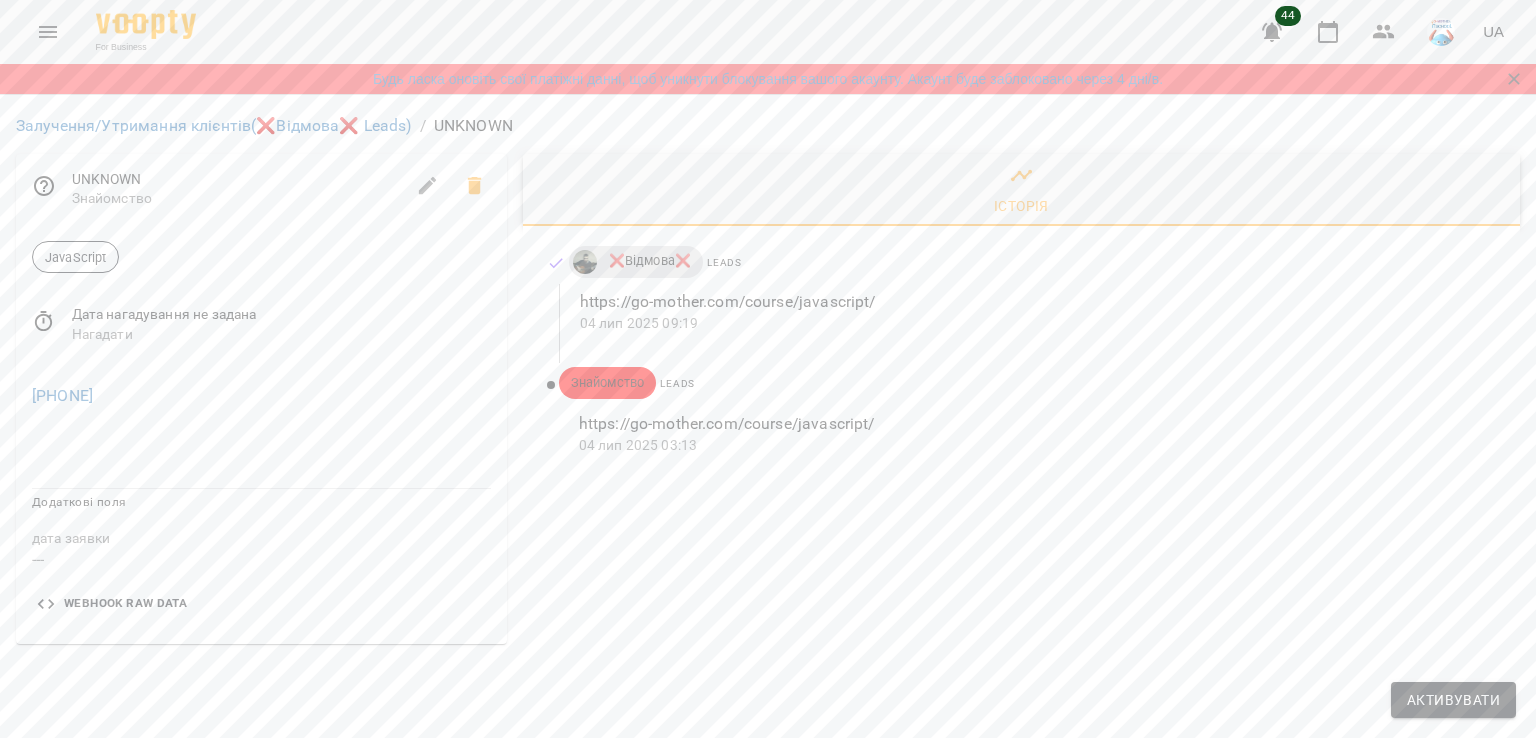 click on "Залучення/Утримання клієнтів (❌Відмова❌ Leads) / [FIRST] [LAST] [FIRST] [LAST] Знайомство JavaScript Дата нагадування не задана Нагадати [PHONE] Додаткові поля дата заявки ---
Webhook Raw Data {
"ownerId": "62273ac81df99c0006101b5e",
"body": {
"clientInfo": {
"clientName": "[FIRST] [LAST]",
"phone": "[PHONE]"
},
"url": "https://go-mother.com/course/javascript/",
"productName": "JavaScript"
}
}
Історія ❌Відмова❌ Leads https://go-mother.com/course/javascript/ 04 лип 2025 09:19 Знайомство Leads https://go-mother.com/course/javascript/ 04 лип 2025 03:13 Активувати" at bounding box center [768, 379] 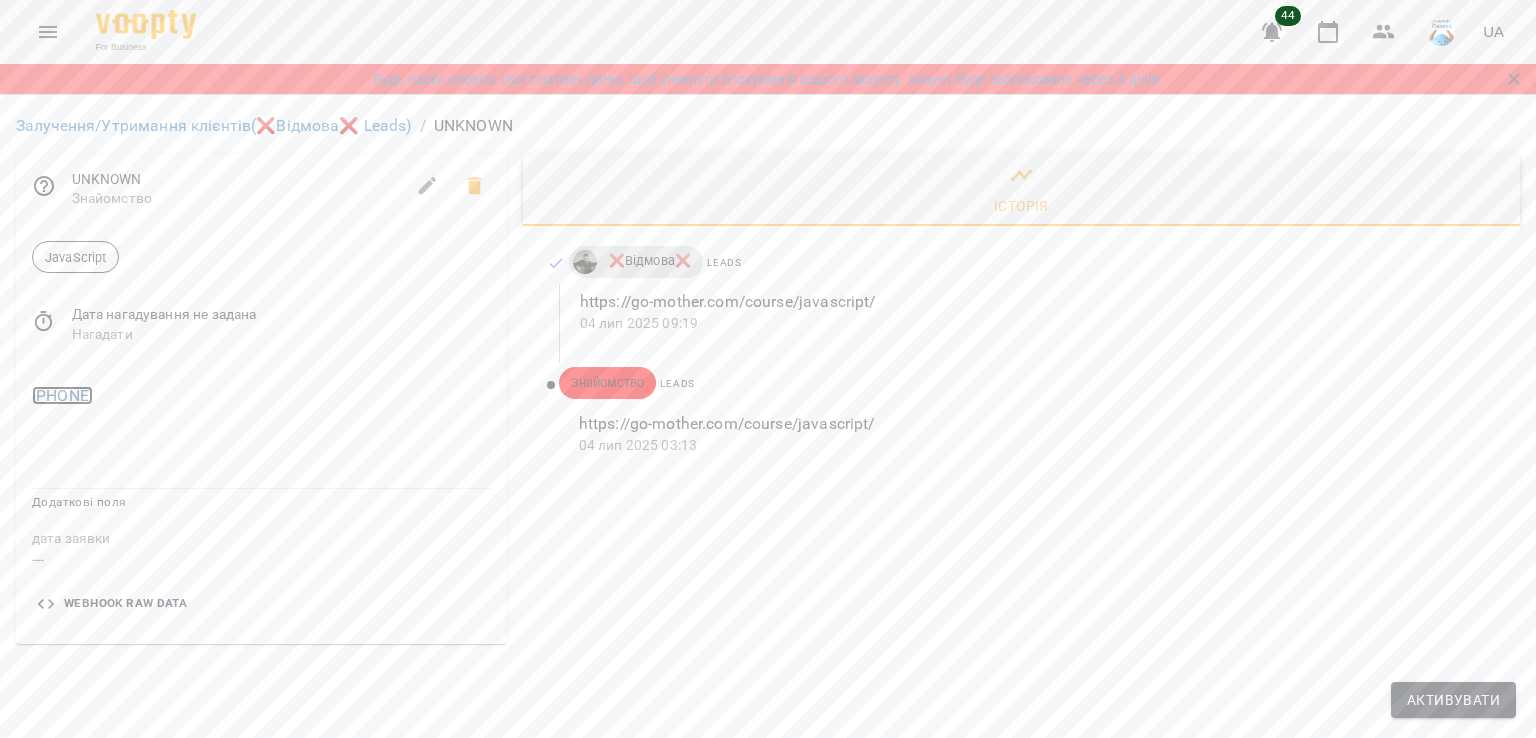 copy on "+380 66 474 2222" 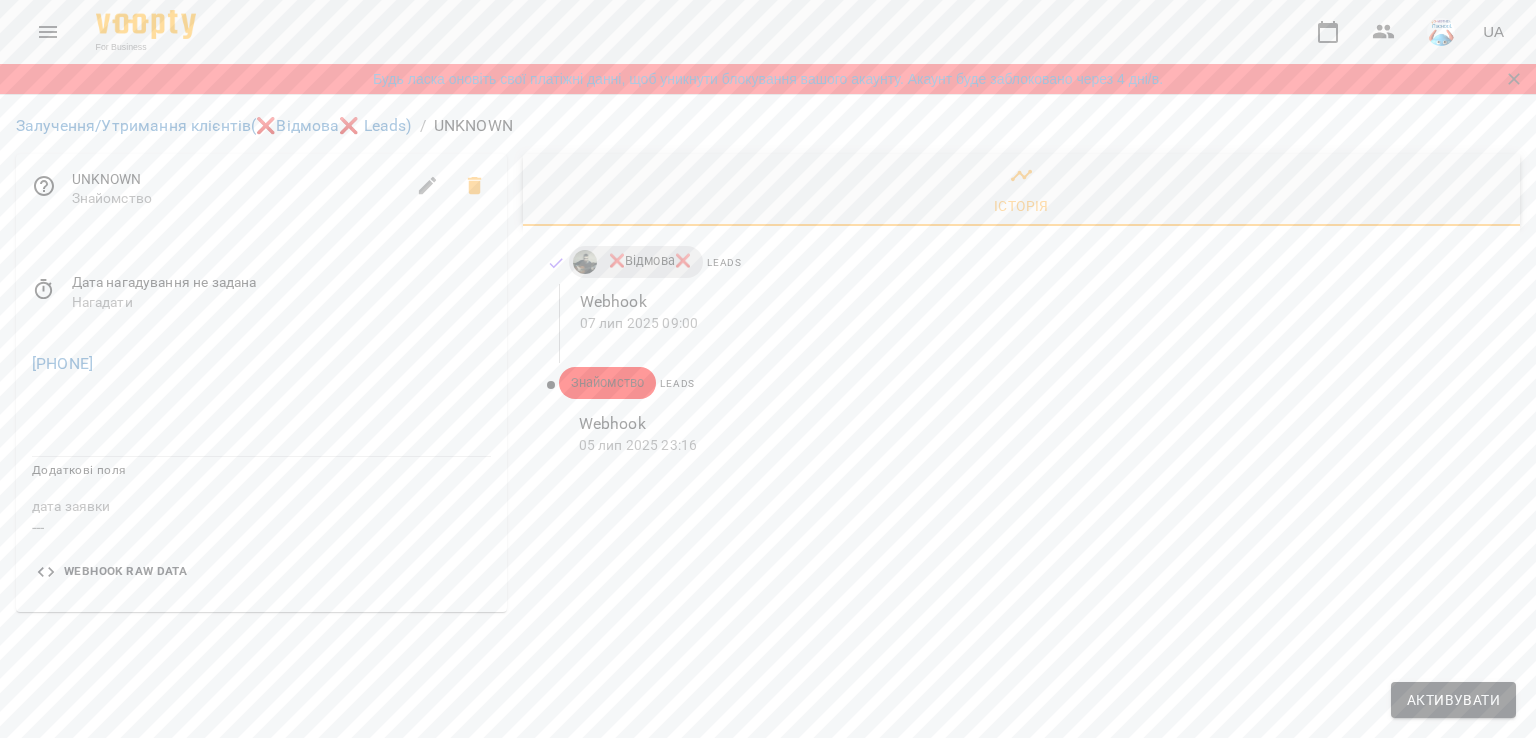 scroll, scrollTop: 0, scrollLeft: 0, axis: both 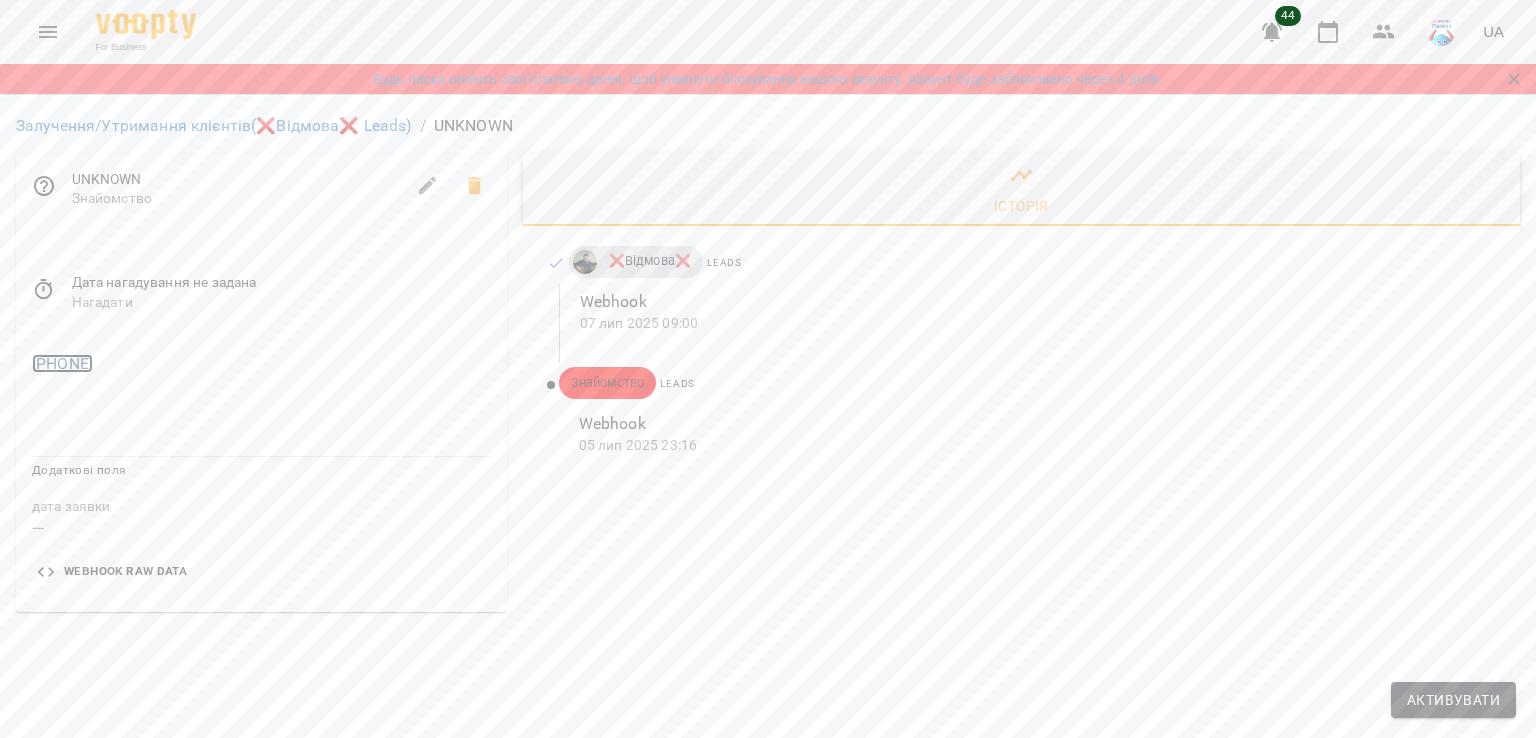 click on "+380 66 439 5228" at bounding box center [62, 363] 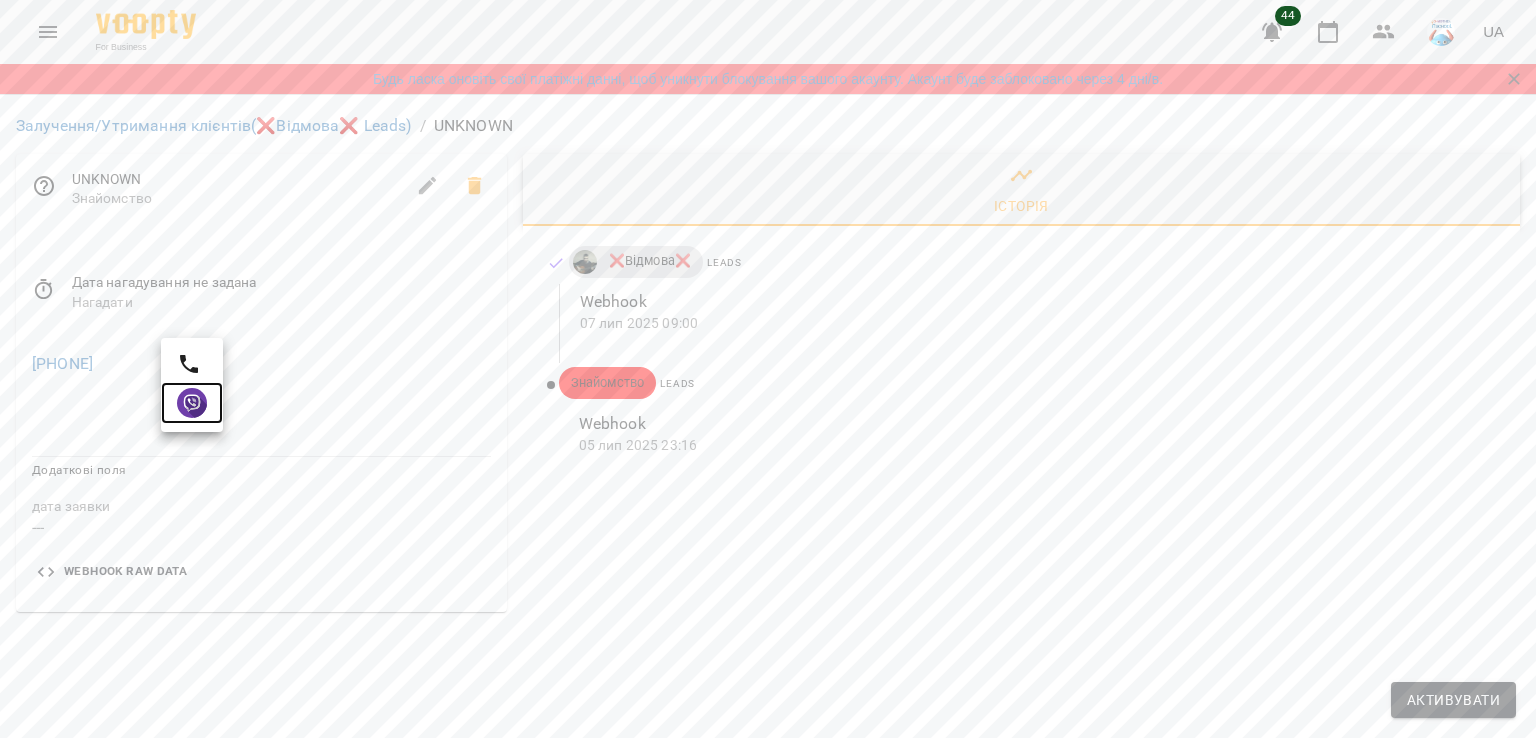 click at bounding box center (192, 403) 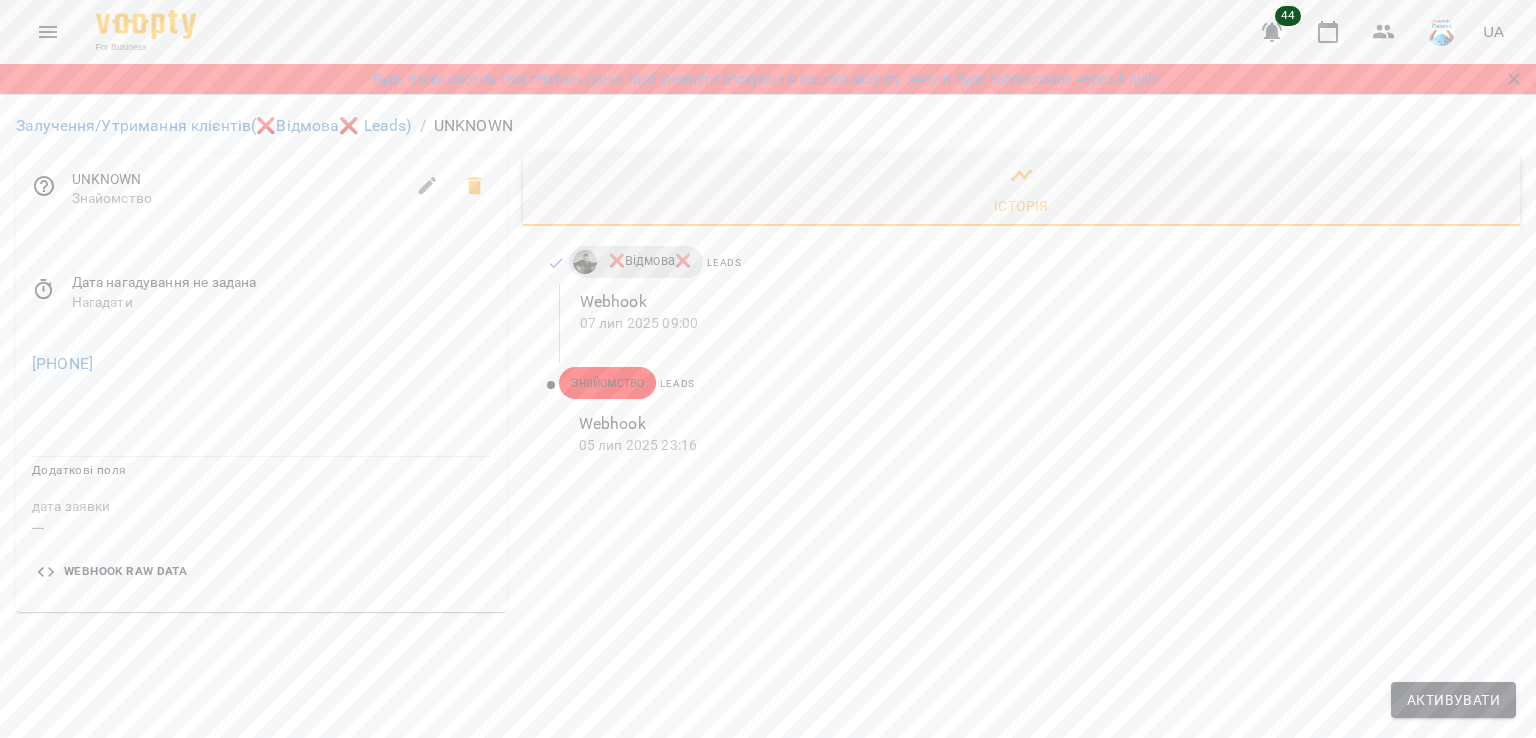 click on "Залучення/Утримання клієнтів (❌Відмова❌ Leads) / UNKNOWN UNKNOWN Знайомство Дата нагадування не задана Нагадати +380 66 439 5228 Додаткові поля дата заявки --- Webhook Raw Data {
"ownerId": "62273ac81df99c0006101b5e",
"body": {
"clientInfo": {
"clientName": "UNKNOWN",
"phone": "+380 66 439 5228"
}
}
} Історія ❌Відмова❌ Leads Webhook 07 лип 2025 09:00 Знайомство Leads Webhook 05 лип 2025 23:16 Активувати" at bounding box center [768, 363] 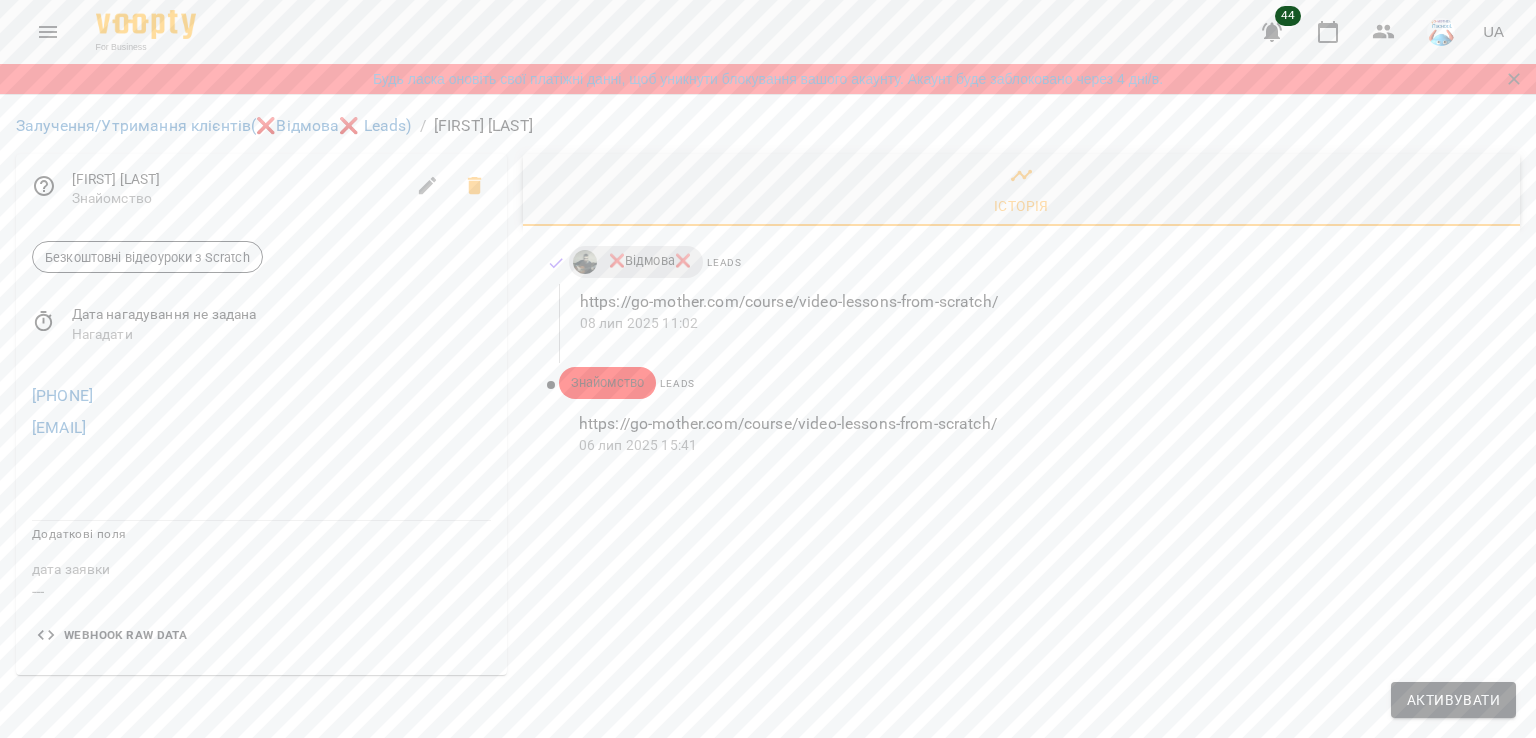 scroll, scrollTop: 0, scrollLeft: 0, axis: both 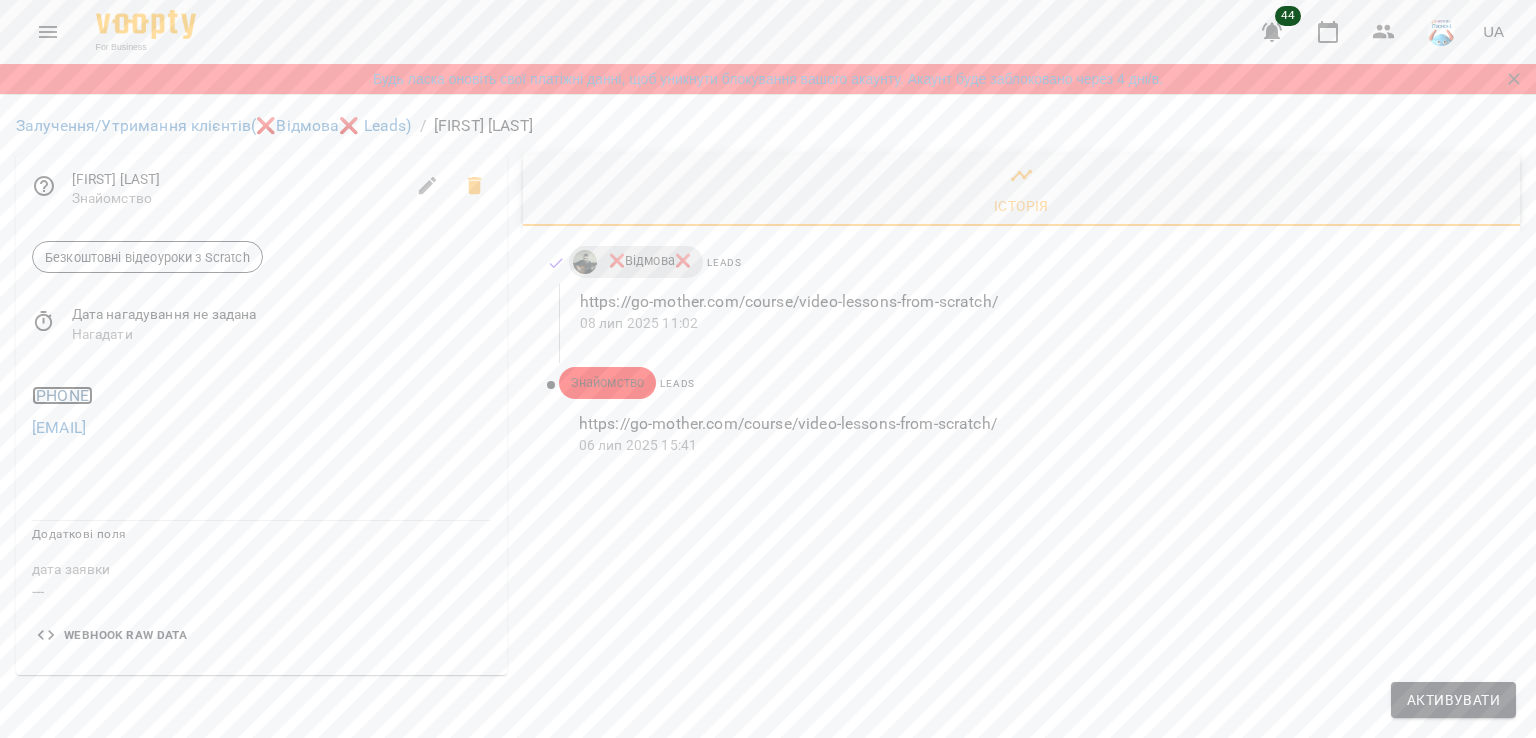 click on "[PHONE]" at bounding box center (62, 395) 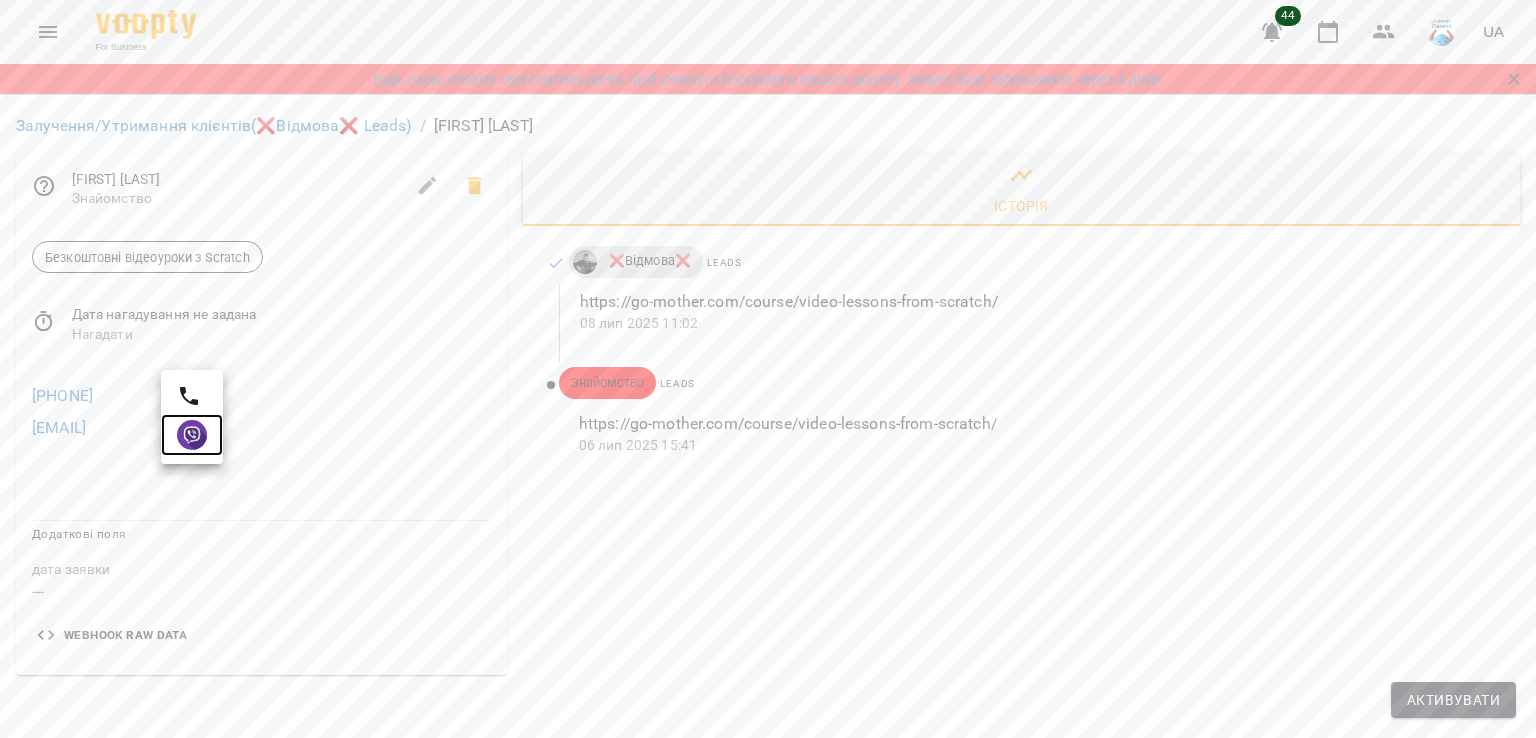 click at bounding box center (192, 435) 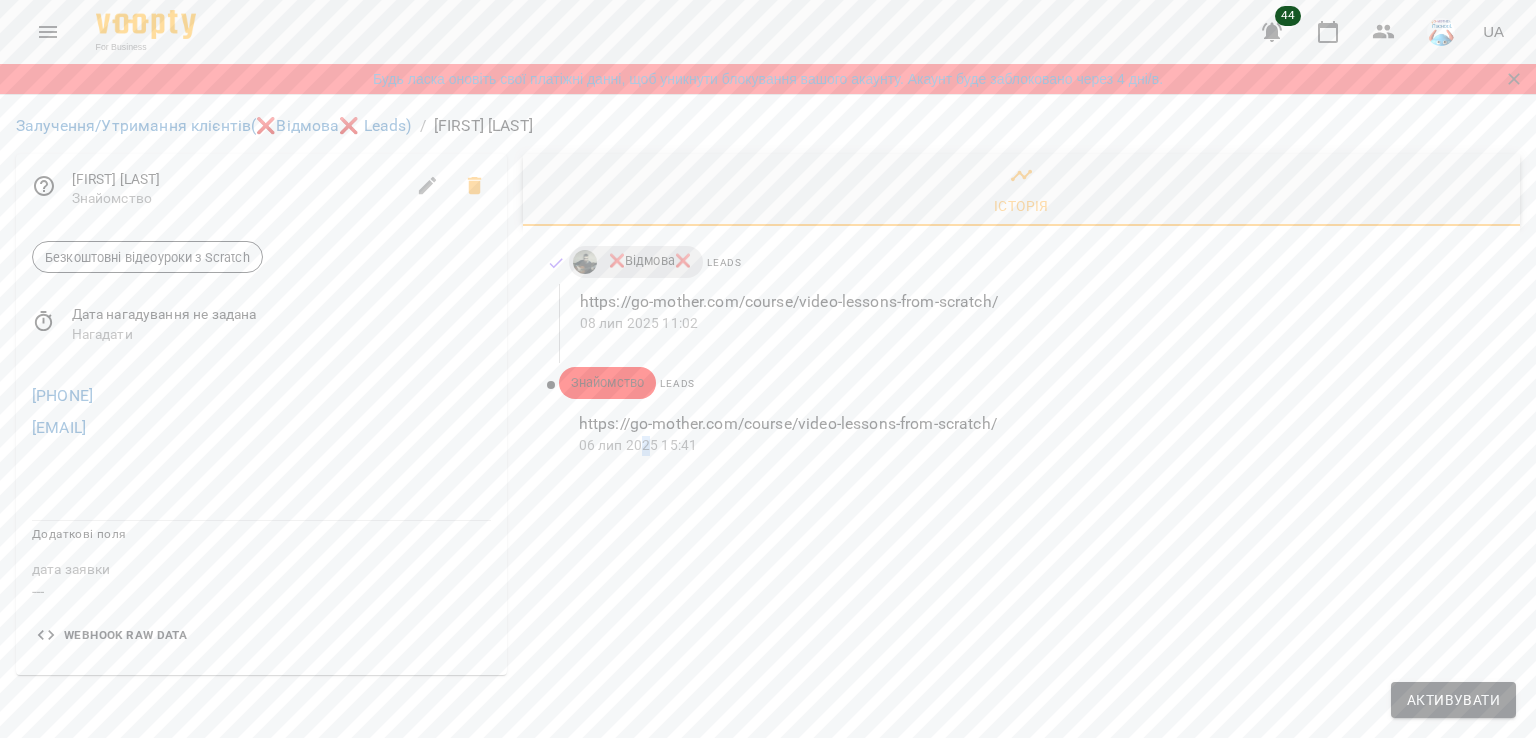 click on "Історія ❌Відмова❌ Leads https://go-mother.com/course/video-lessons-from-scratch/ 08 лип 2025 11:02 Знайомство Leads https://go-mother.com/course/video-lessons-from-scratch/ 06 лип 2025 15:41" at bounding box center (1021, 415) 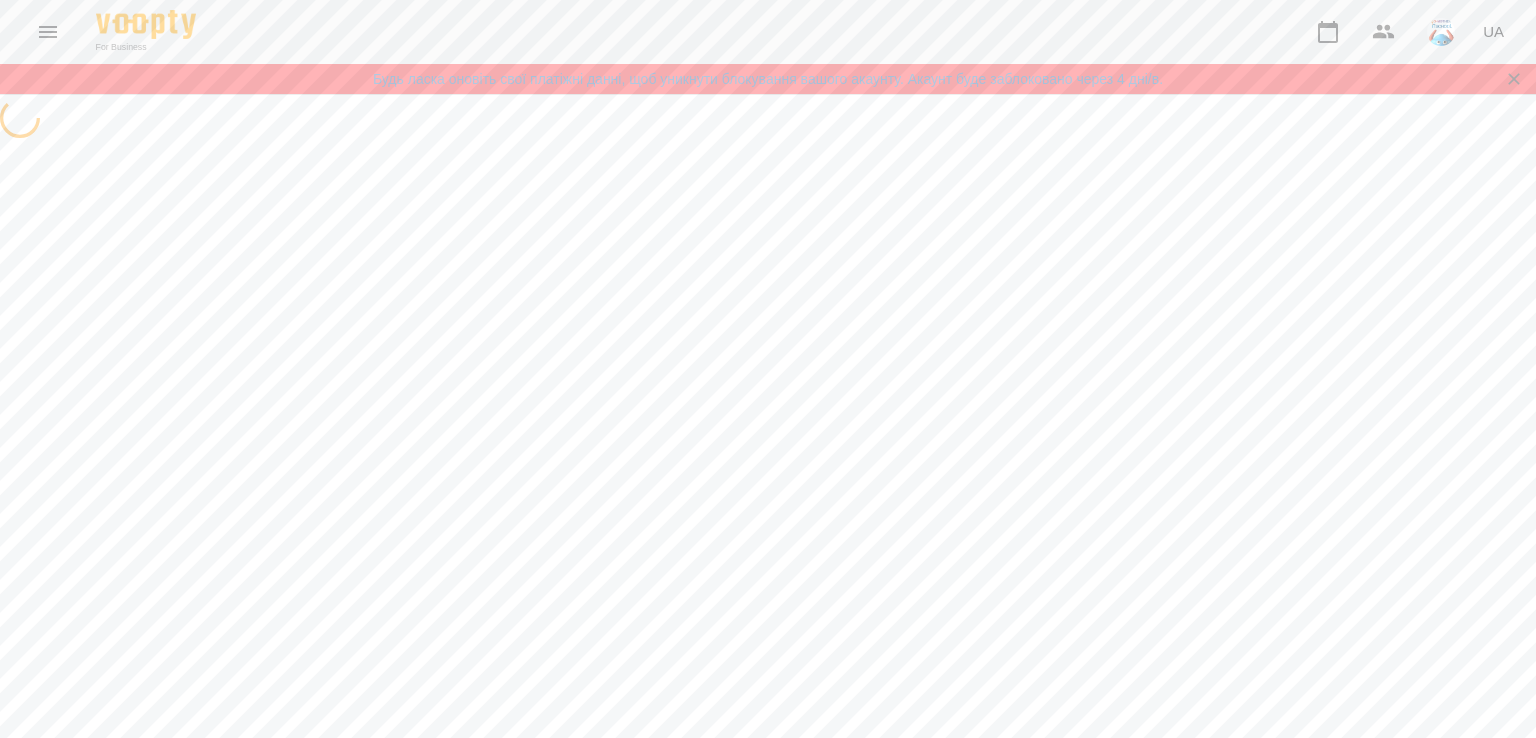 scroll, scrollTop: 0, scrollLeft: 0, axis: both 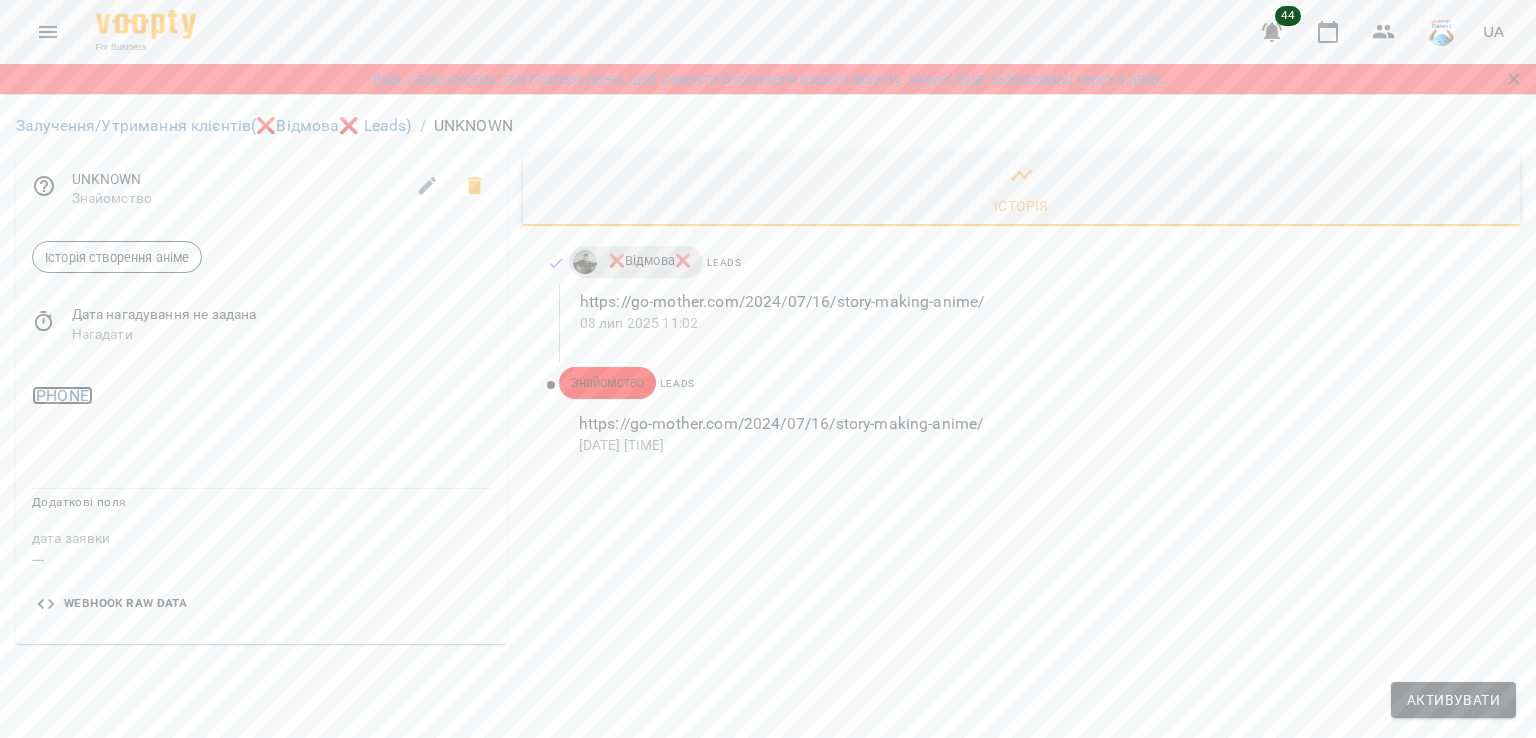 click on "+380 98 580 6017" at bounding box center (62, 395) 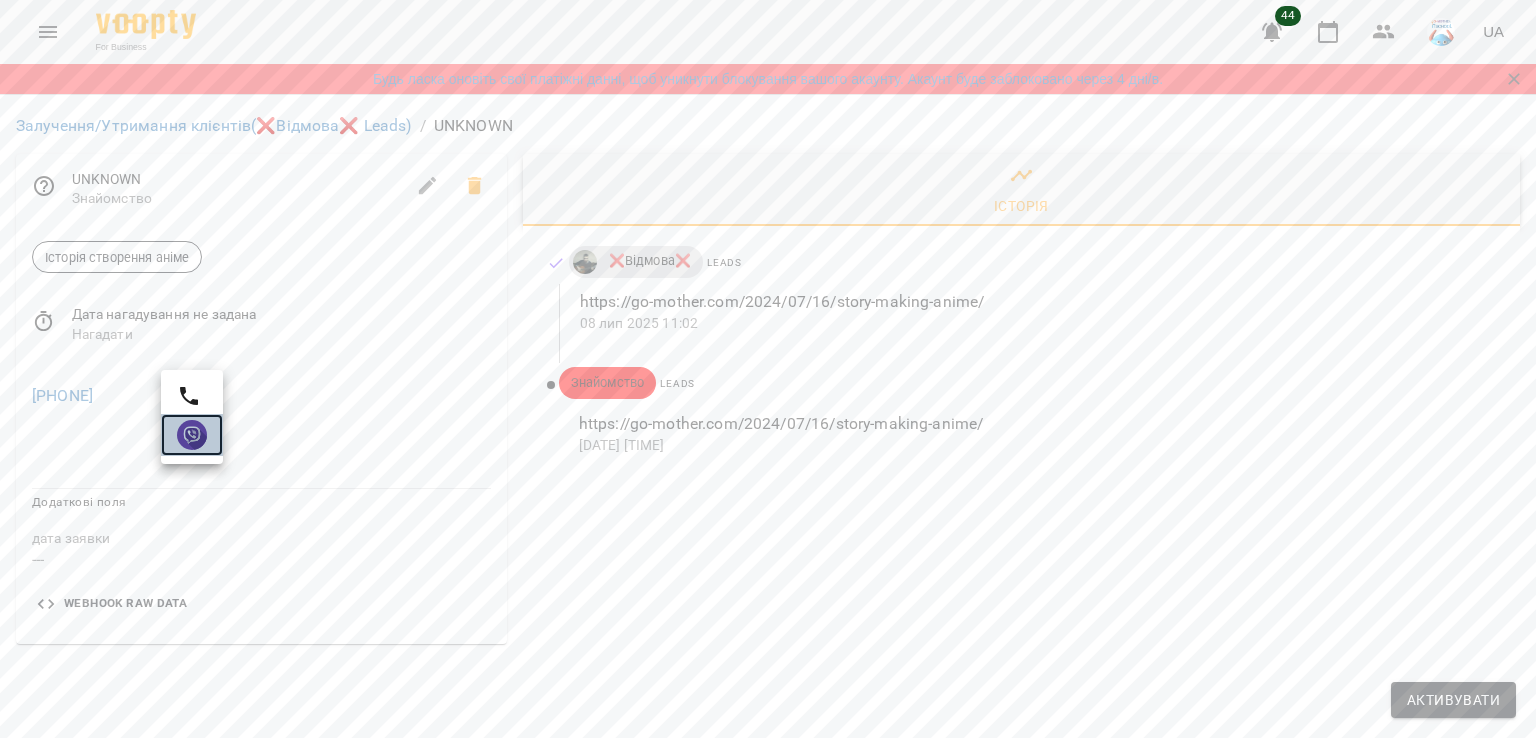 click at bounding box center (192, 435) 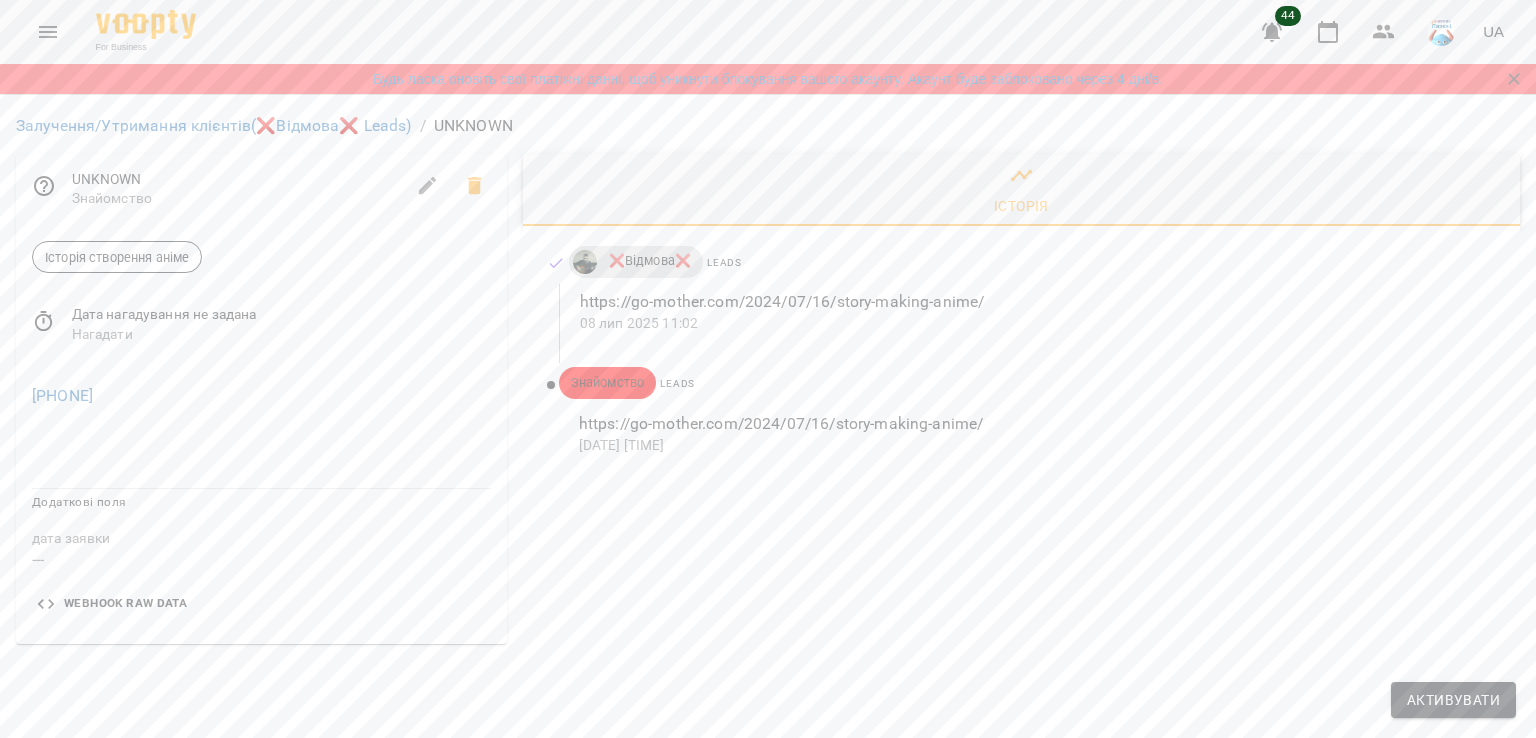 click on "Історія ❌Відмова❌ Leads https://go-mother.com/2024/07/16/story-making-anime/ 08 лип 2025 11:02 Знайомство Leads https://go-mother.com/2024/07/16/story-making-anime/ 07 лип 2025 16:50" at bounding box center (1021, 399) 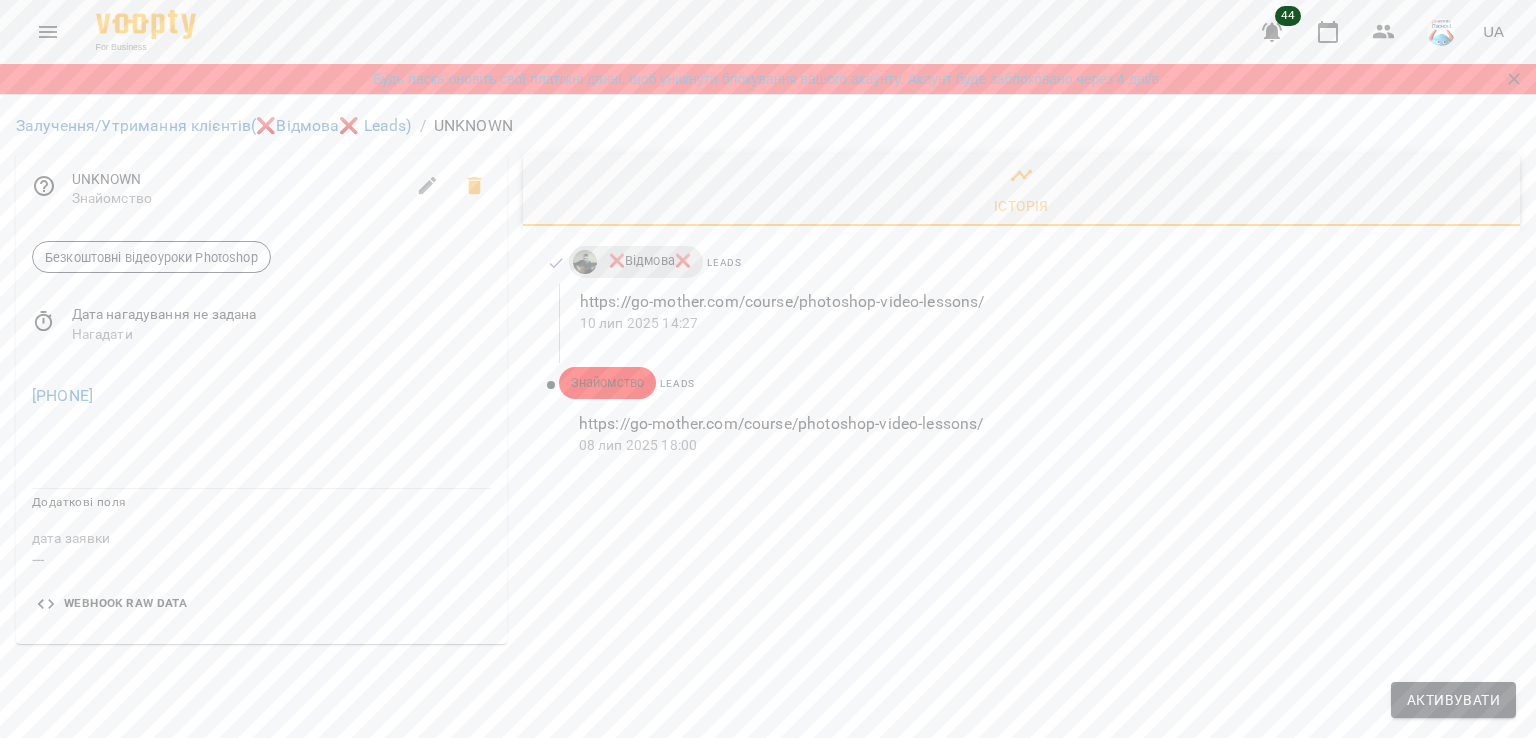scroll, scrollTop: 0, scrollLeft: 0, axis: both 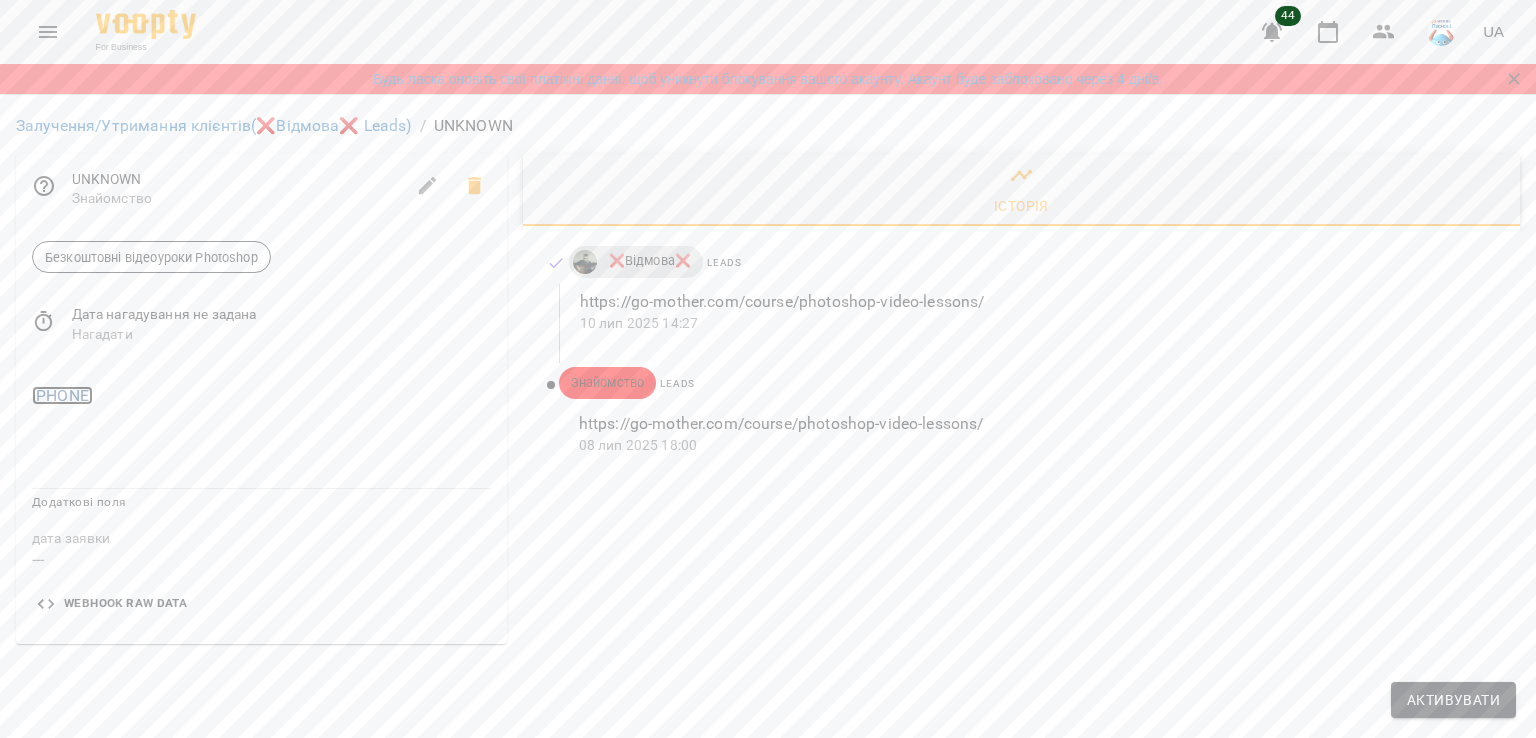 click on "[PHONE]" at bounding box center (62, 395) 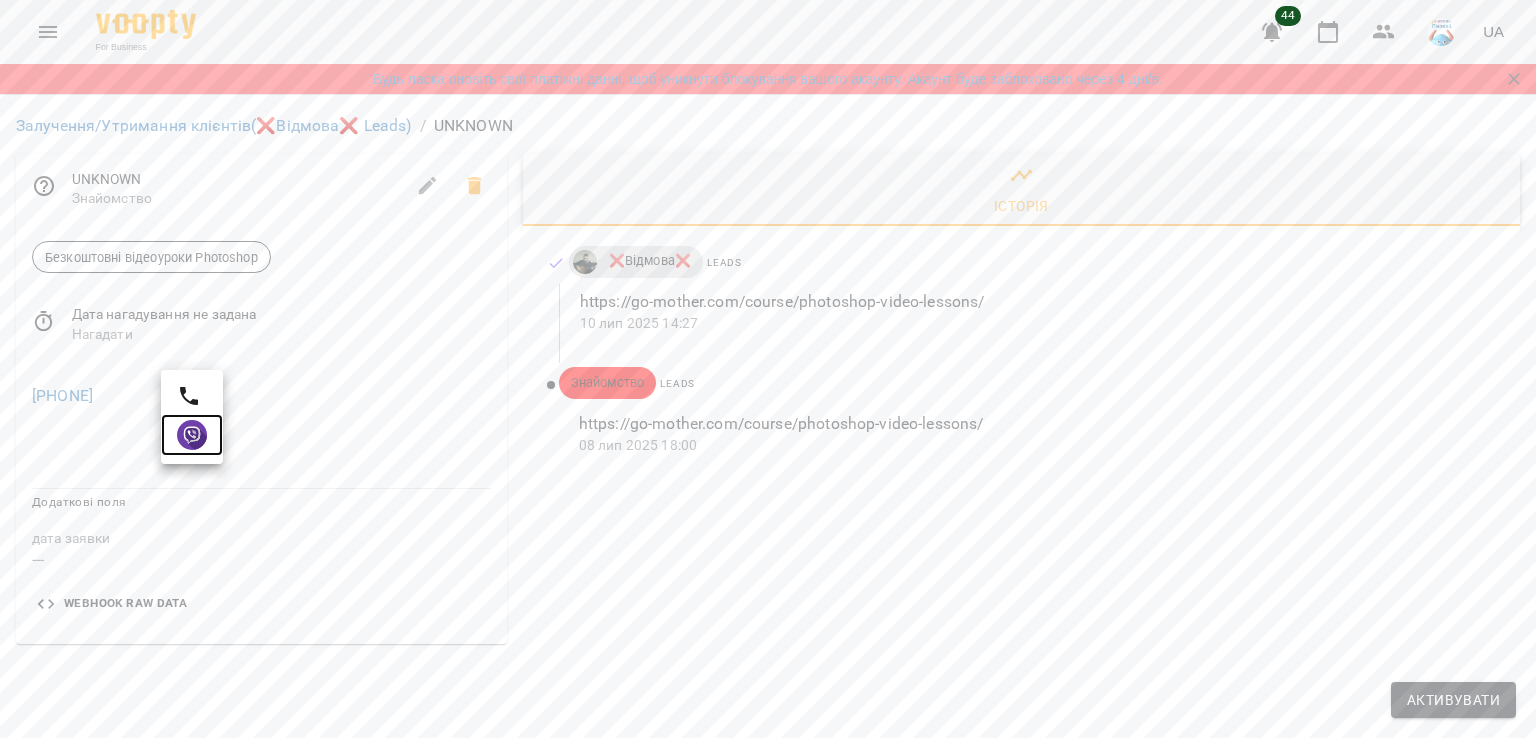 click at bounding box center [192, 435] 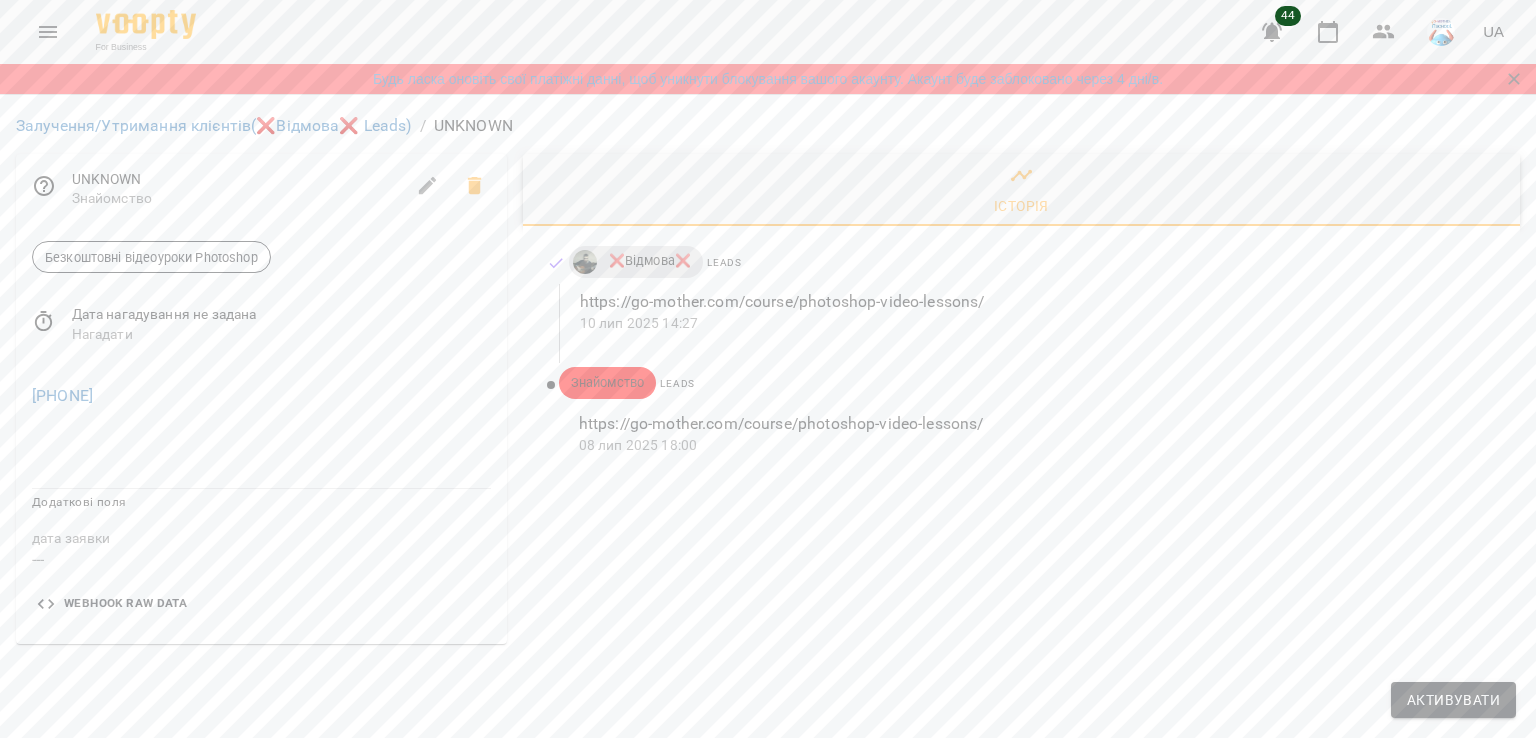drag, startPoint x: 744, startPoint y: 637, endPoint x: 453, endPoint y: 493, distance: 324.67984 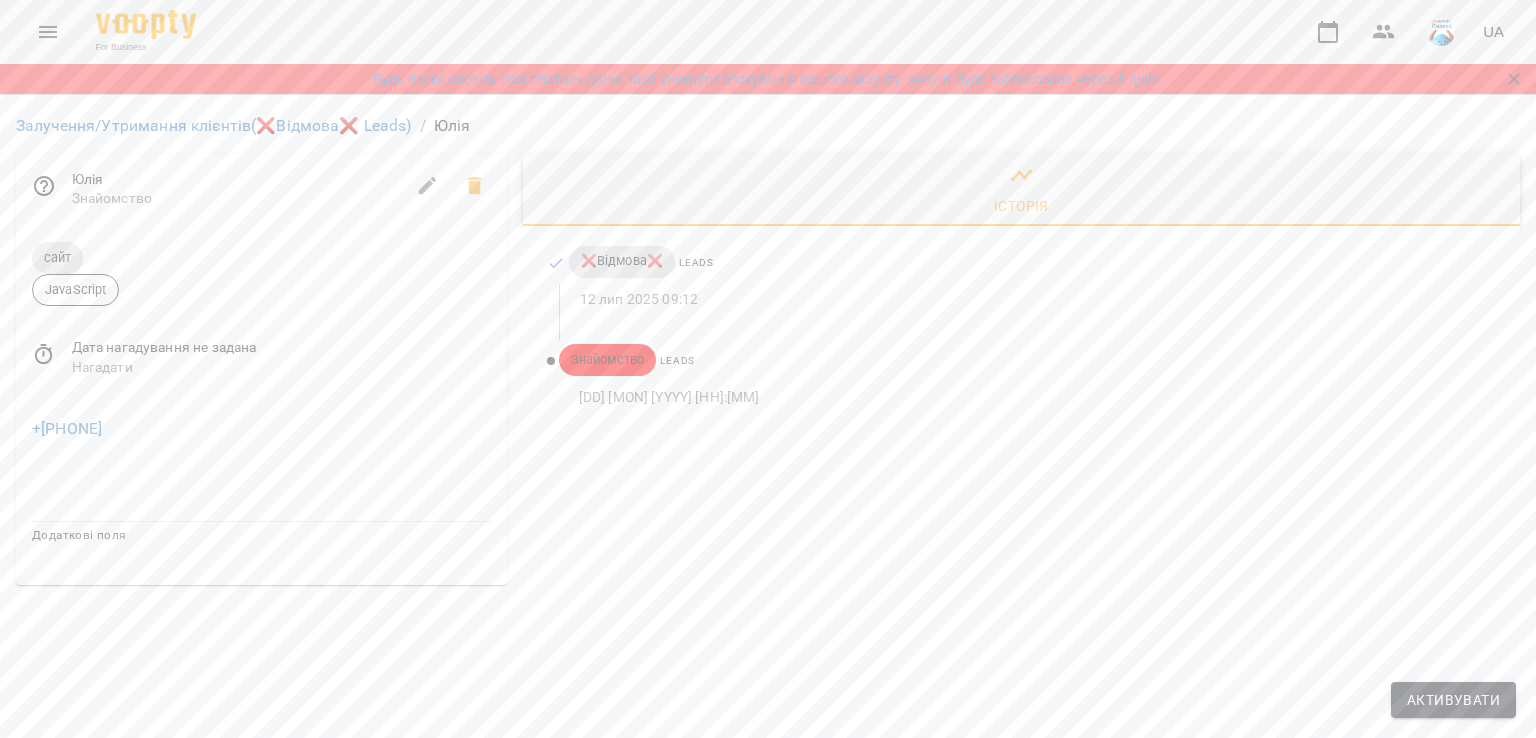 scroll, scrollTop: 0, scrollLeft: 0, axis: both 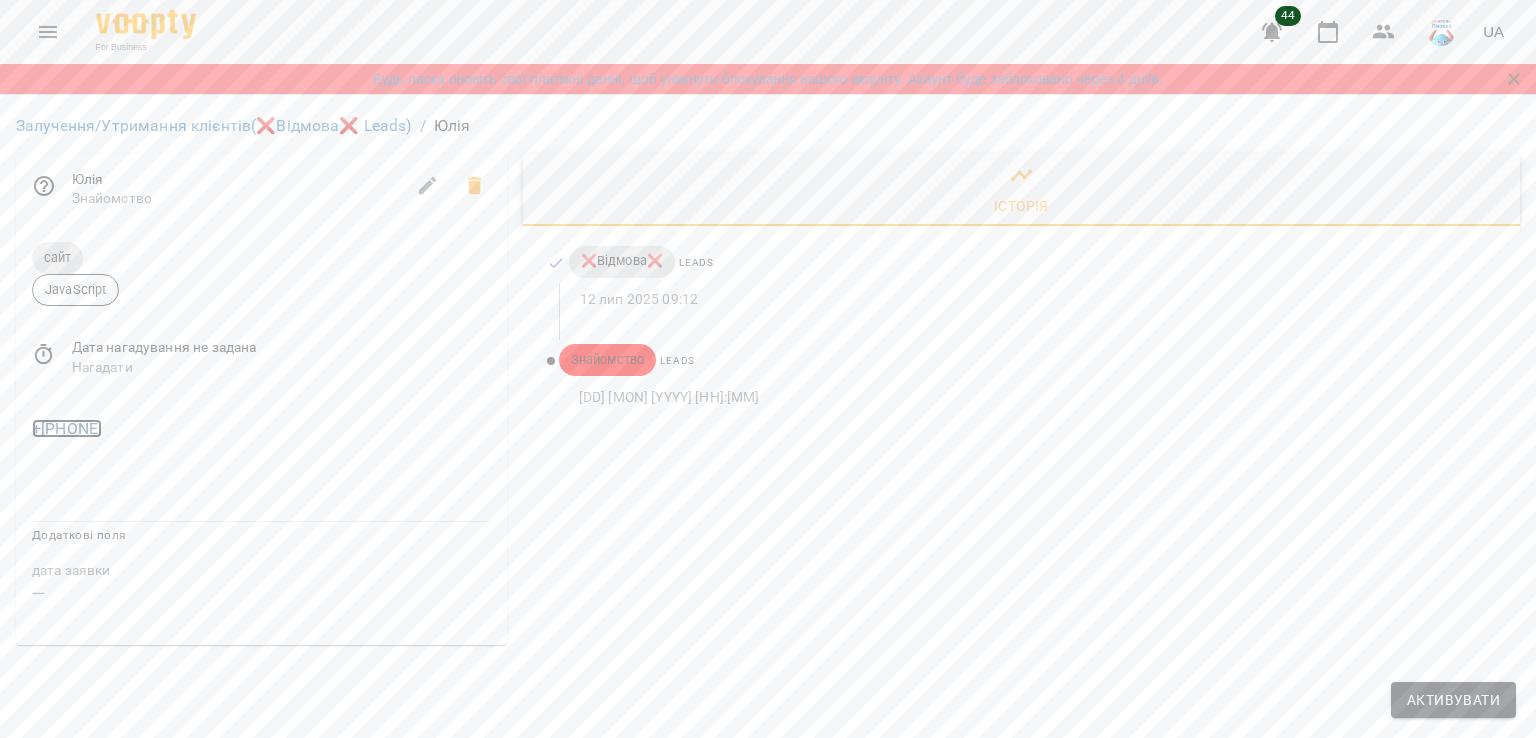 click on "+[PHONE]" at bounding box center (67, 428) 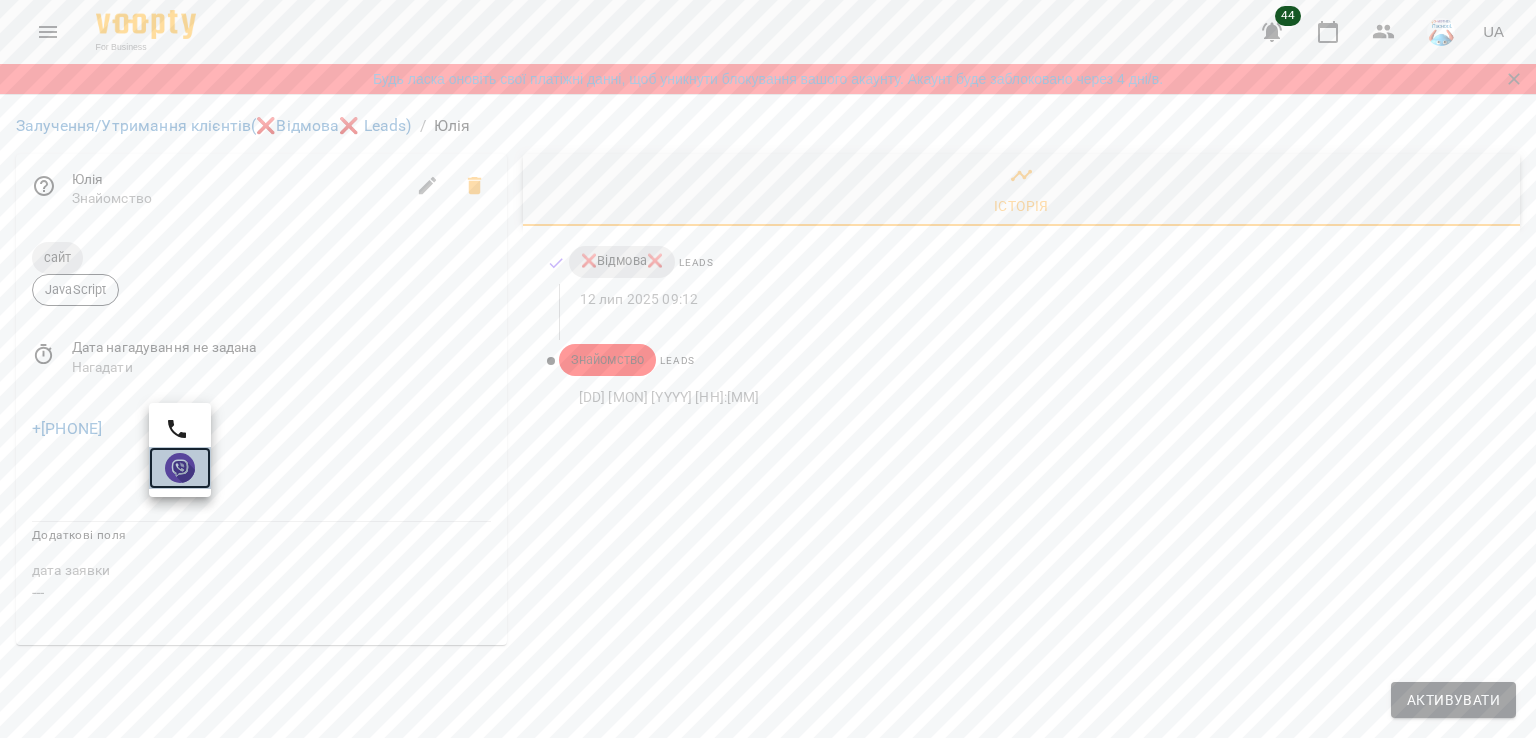 click at bounding box center (180, 468) 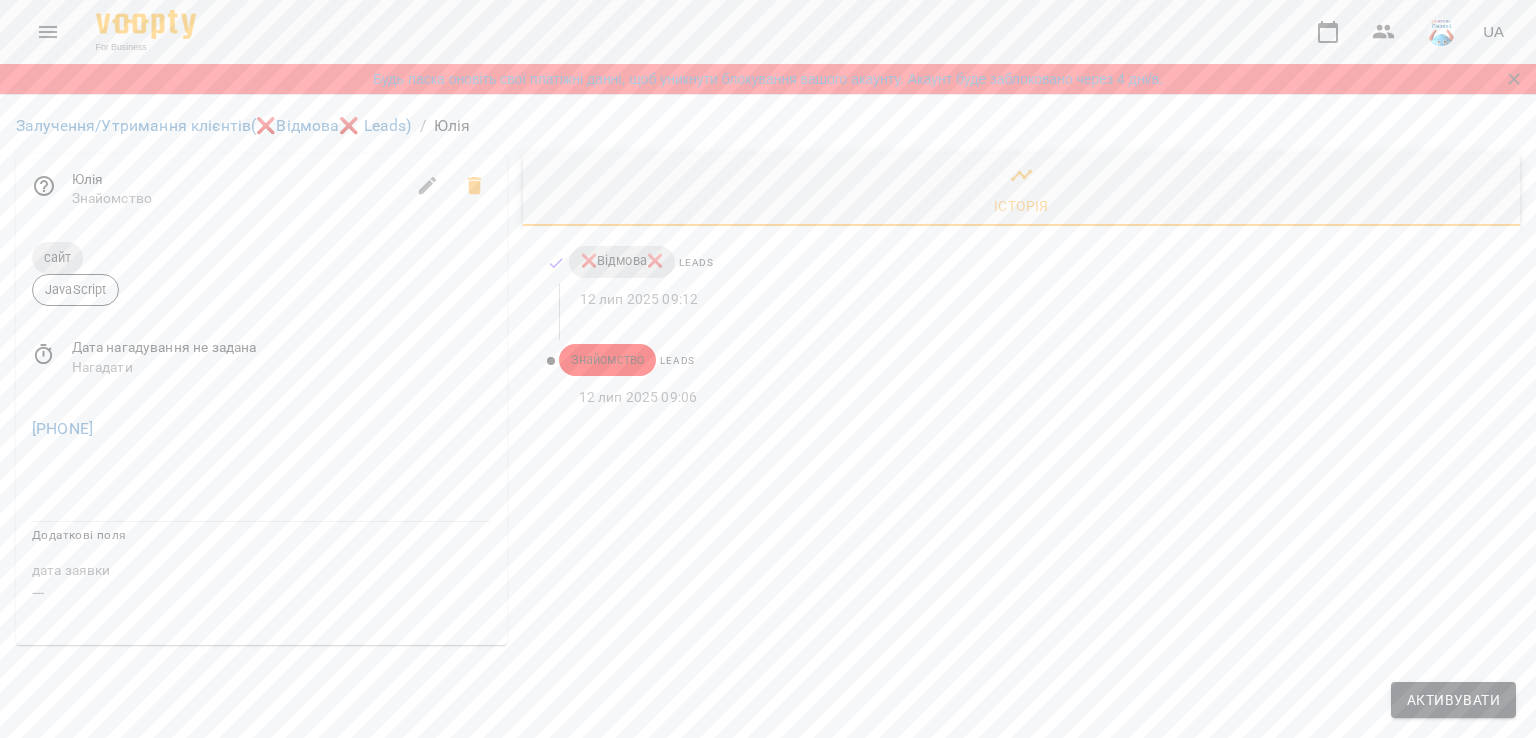 scroll, scrollTop: 0, scrollLeft: 0, axis: both 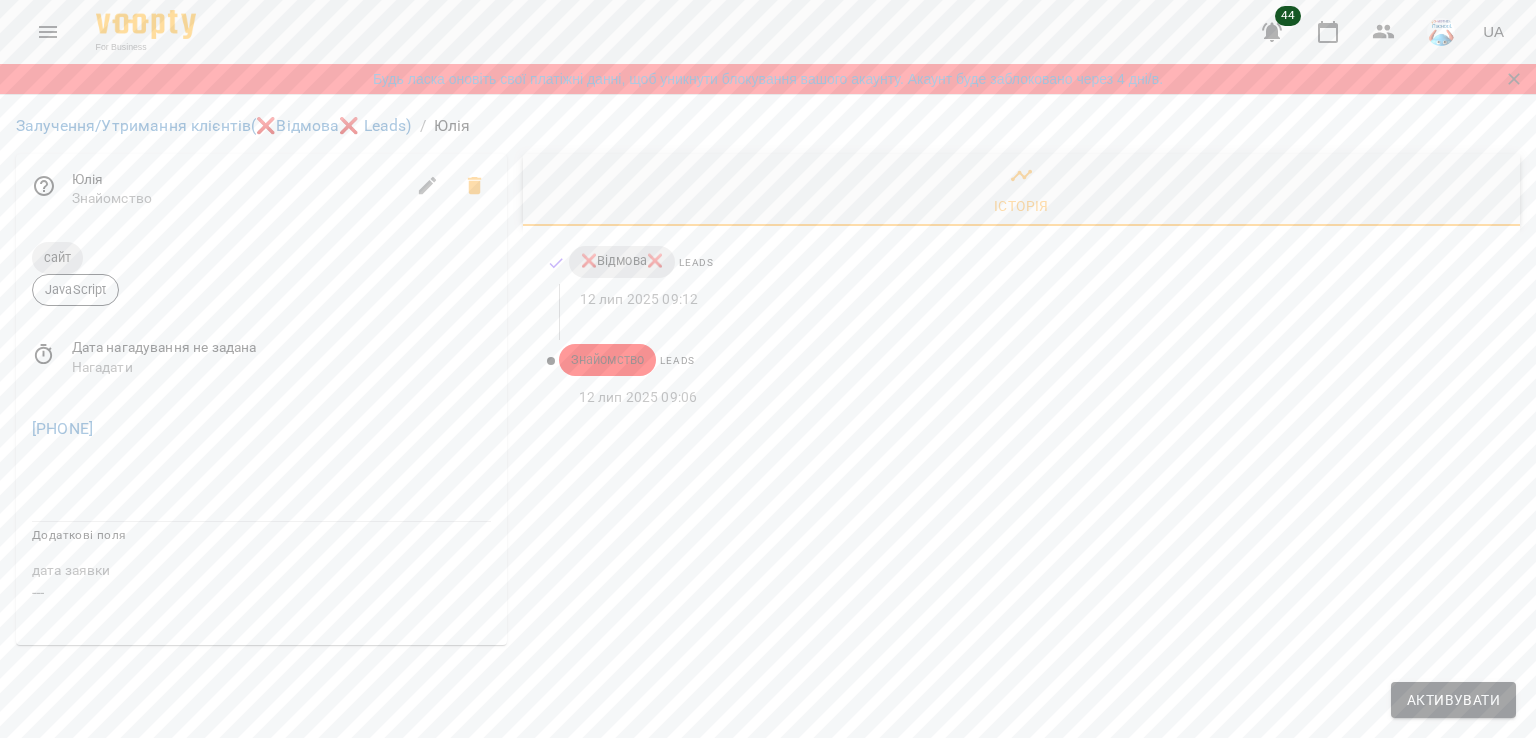 click on "Залучення/Утримання клієнтів (❌Відмова❌ Leads) / Юлія Юлія Знайомство сайт JavaScript Дата нагадування не задана Нагадати +380668829861 Додаткові поля дата заявки --- Історія ❌Відмова❌ Leads 12 лип 2025 09:12 Знайомство Leads 12 лип 2025 09:06 Активувати" at bounding box center (768, 379) 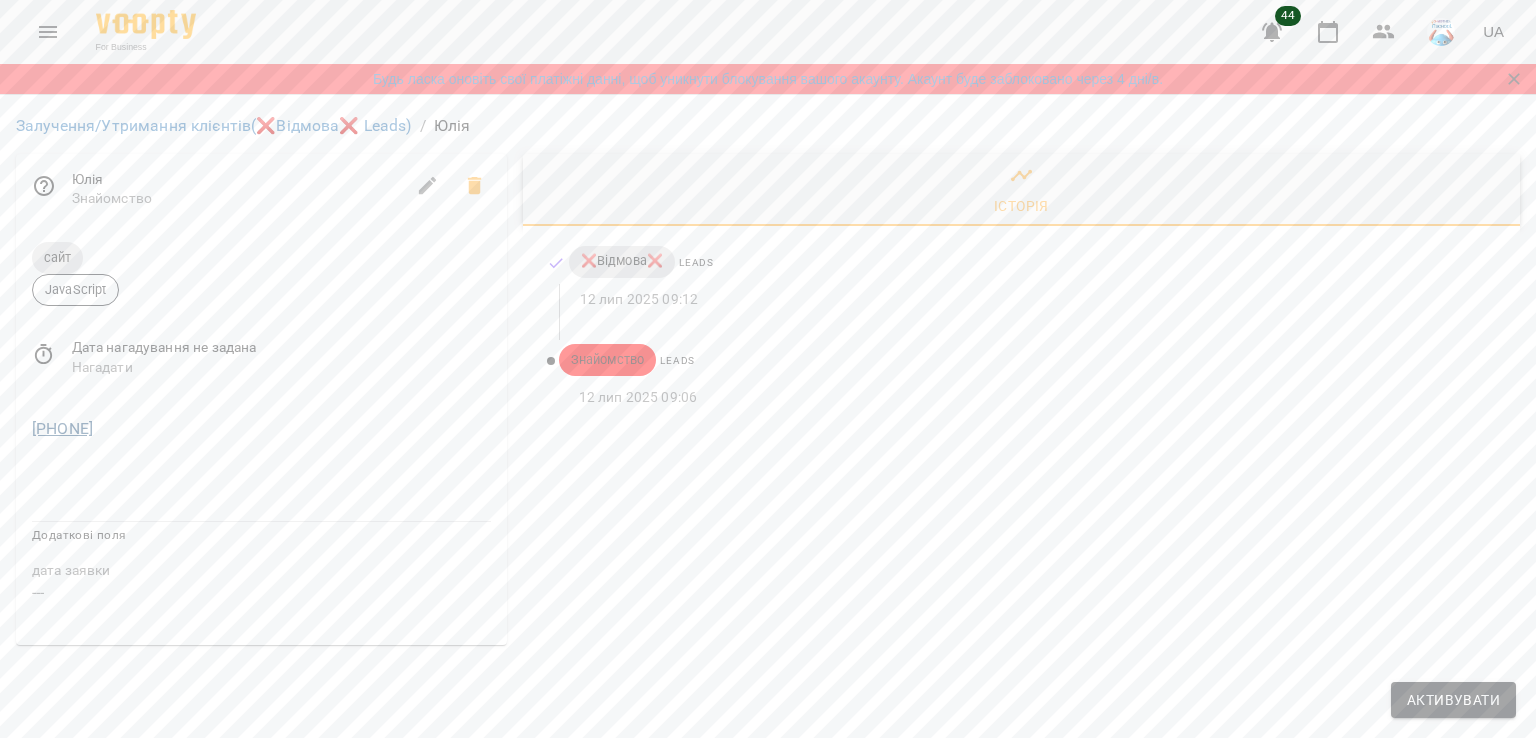 click on "+380668829861" at bounding box center [261, 429] 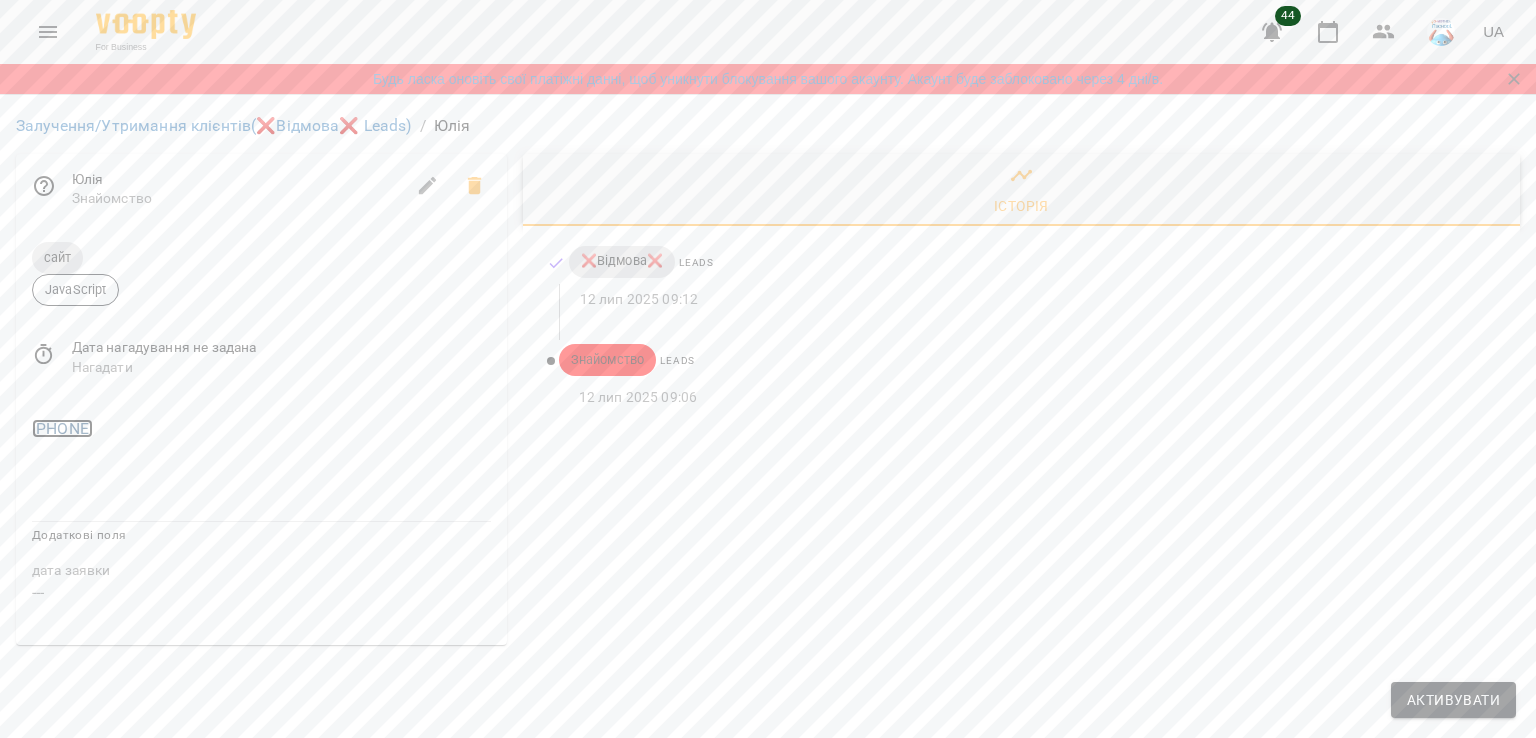click on "+380668829861" at bounding box center [62, 428] 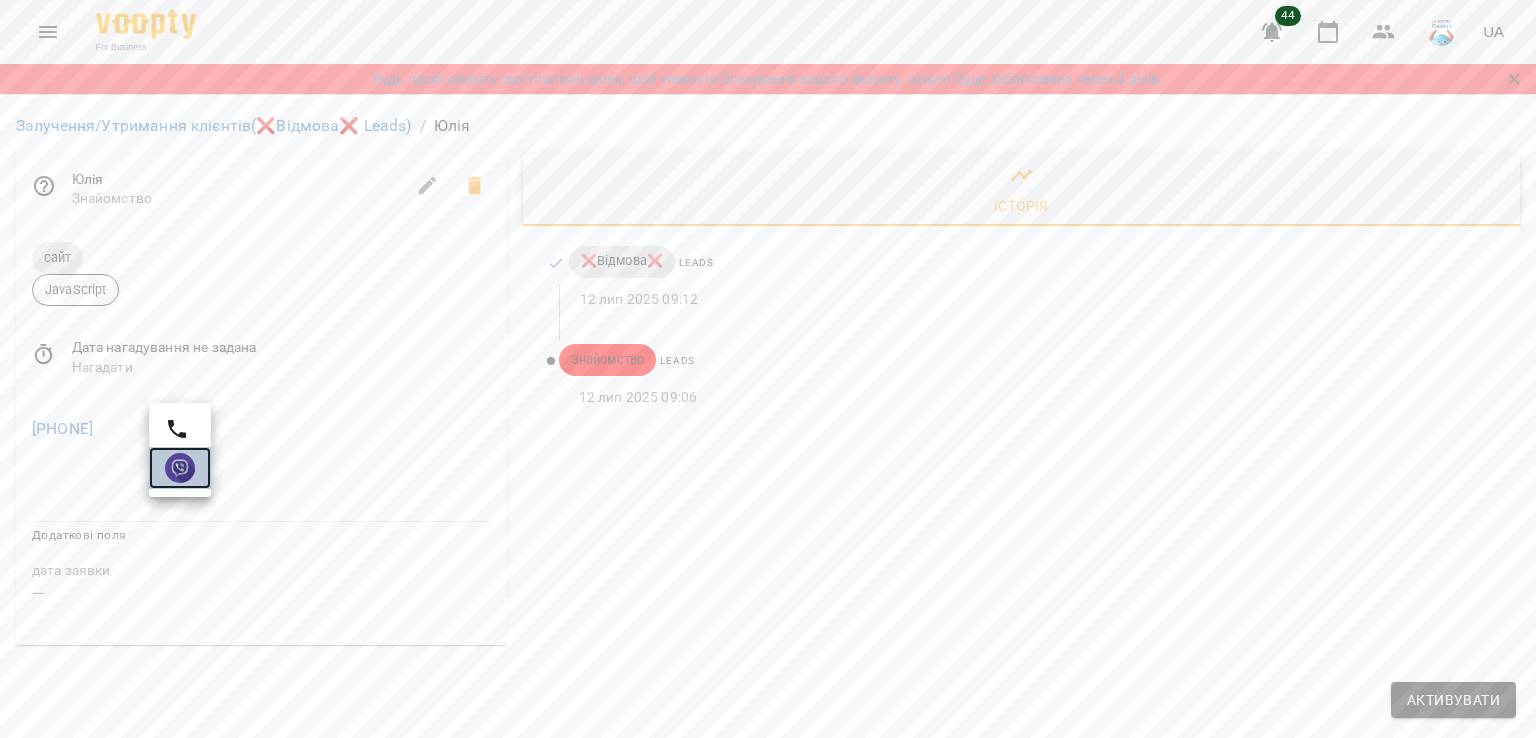 click at bounding box center (180, 468) 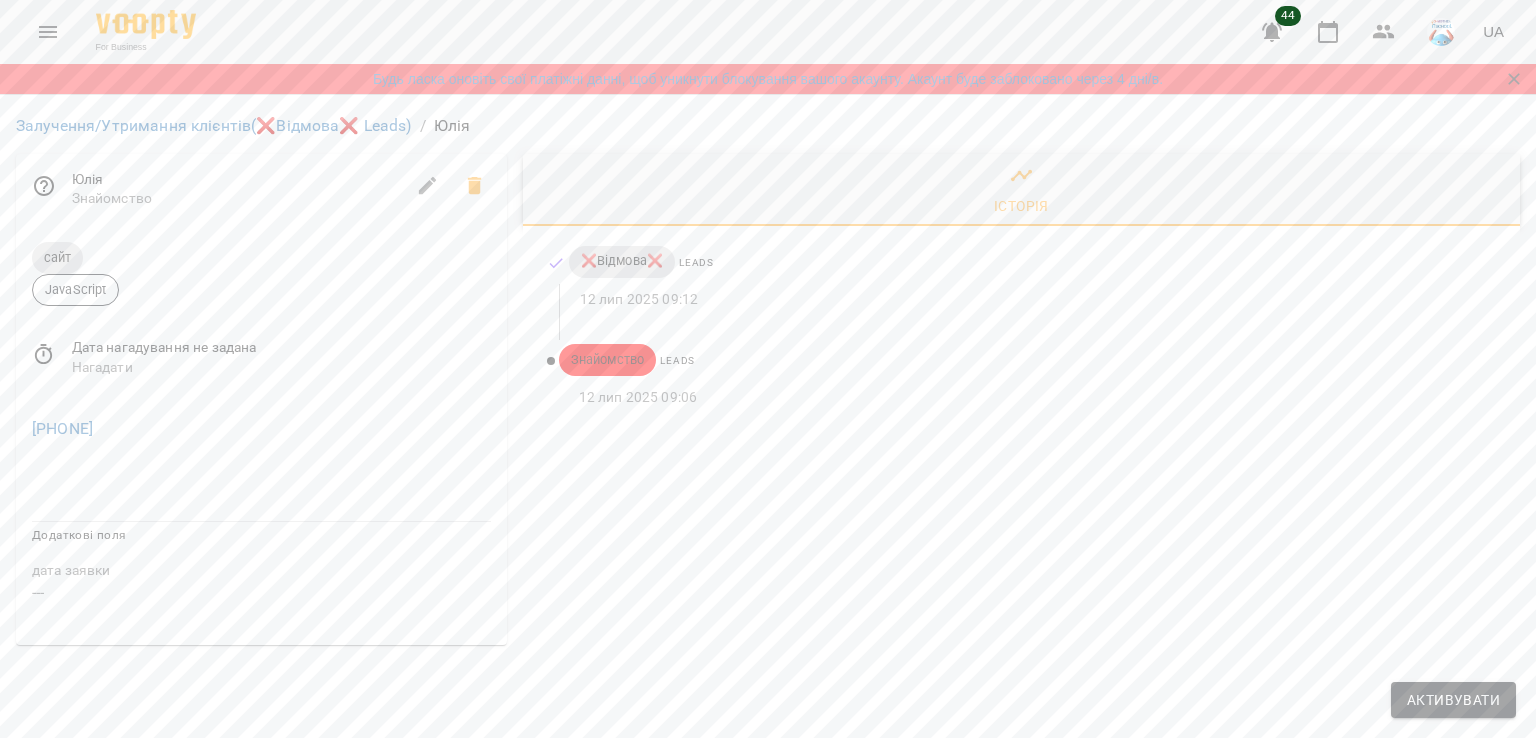 drag, startPoint x: 725, startPoint y: 684, endPoint x: 692, endPoint y: 679, distance: 33.37664 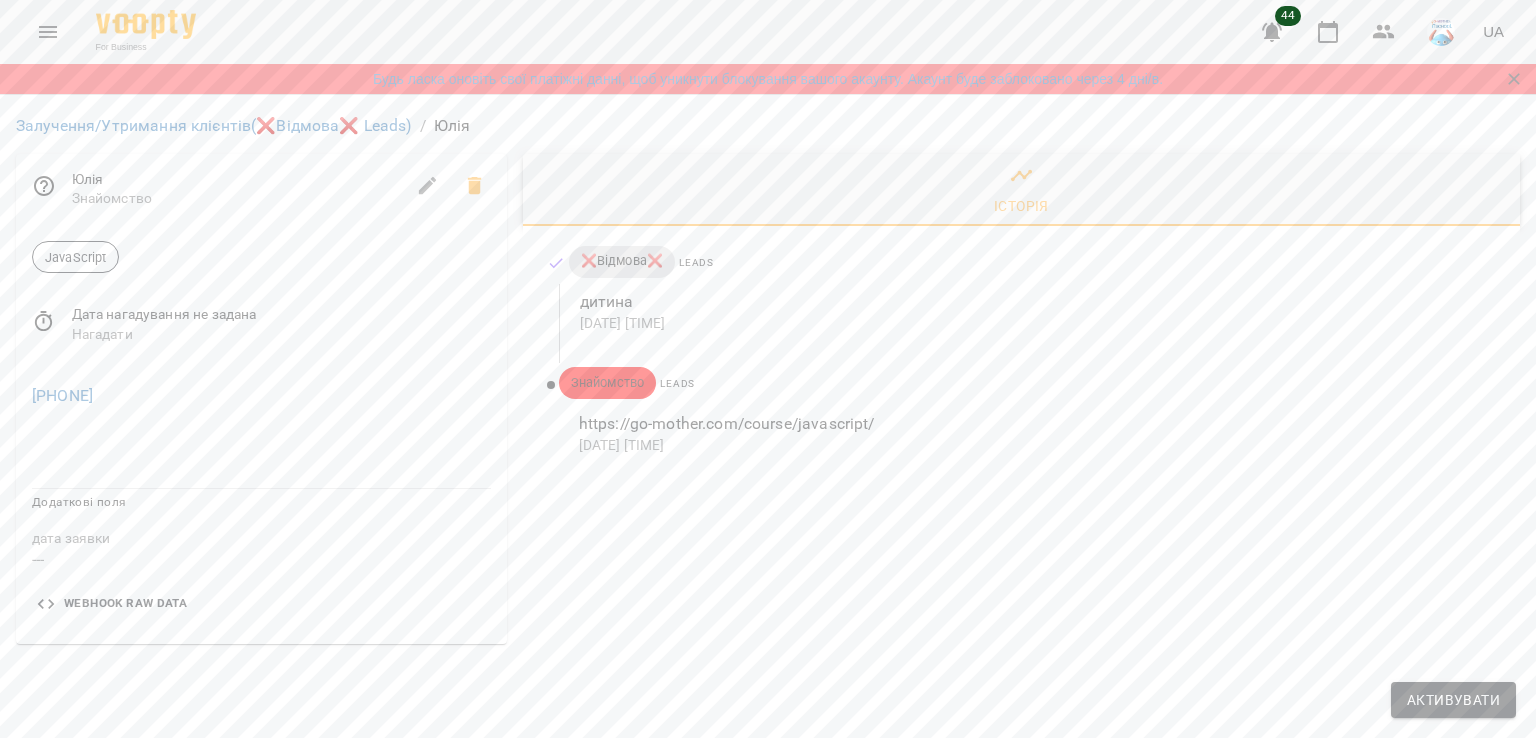 scroll, scrollTop: 0, scrollLeft: 0, axis: both 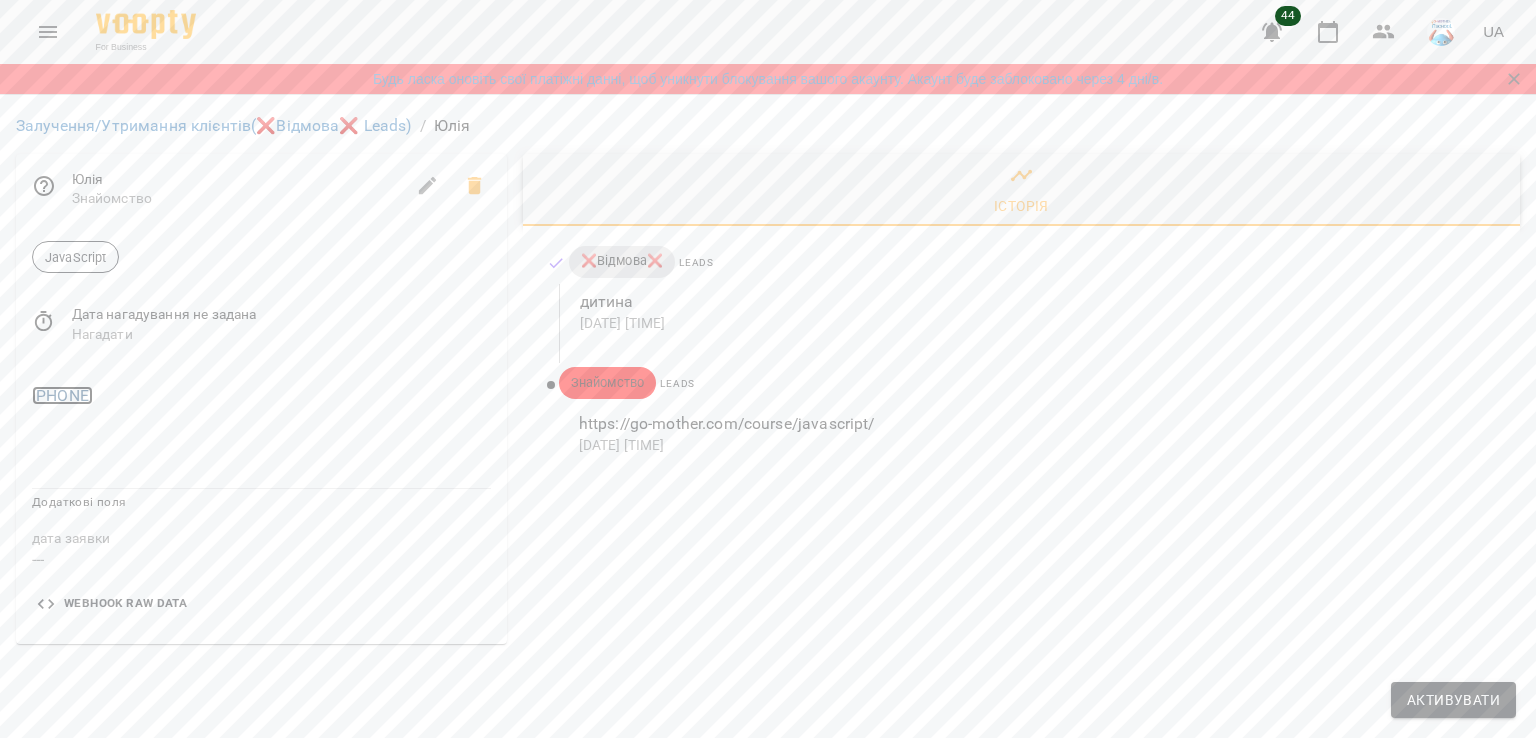 click on "[PHONE]" at bounding box center (62, 395) 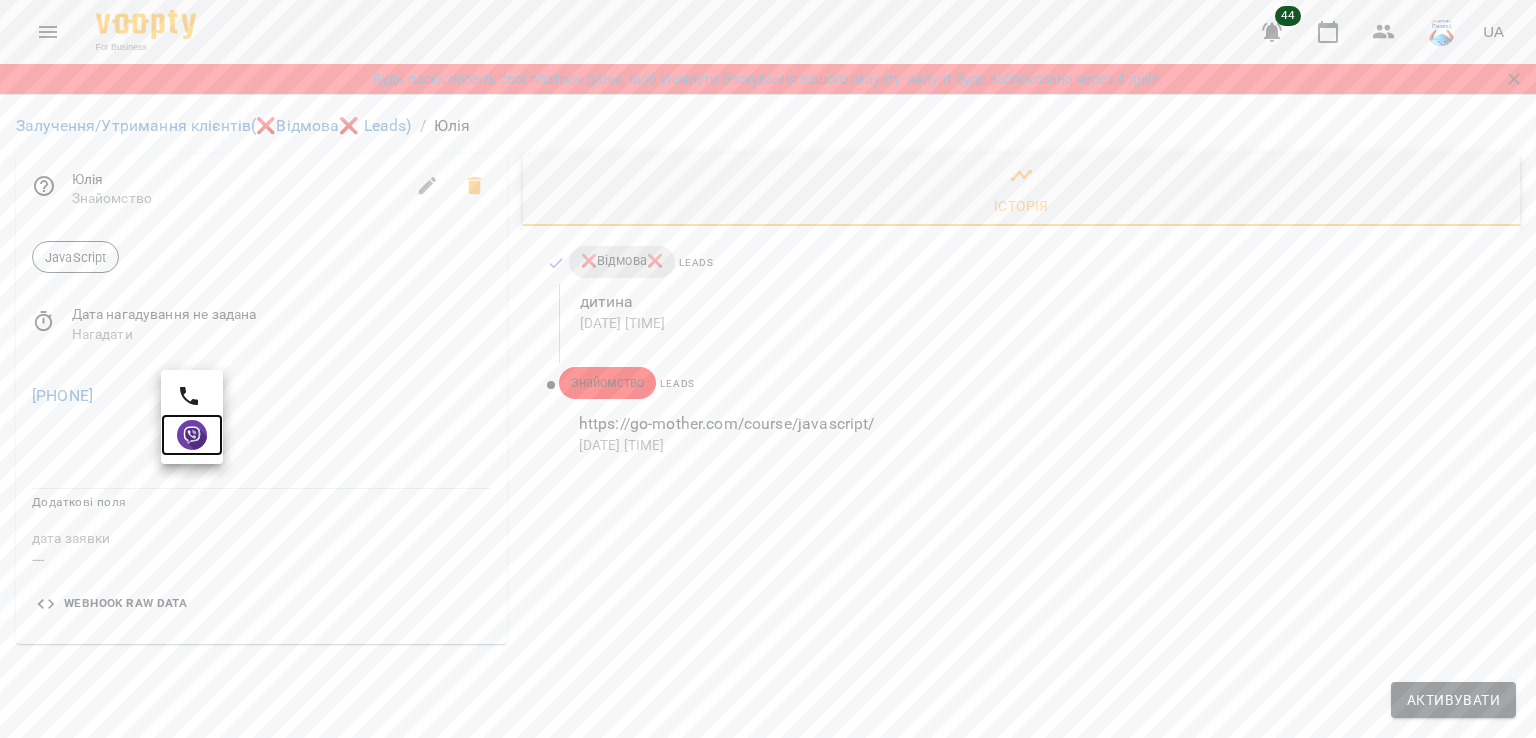 click at bounding box center (192, 435) 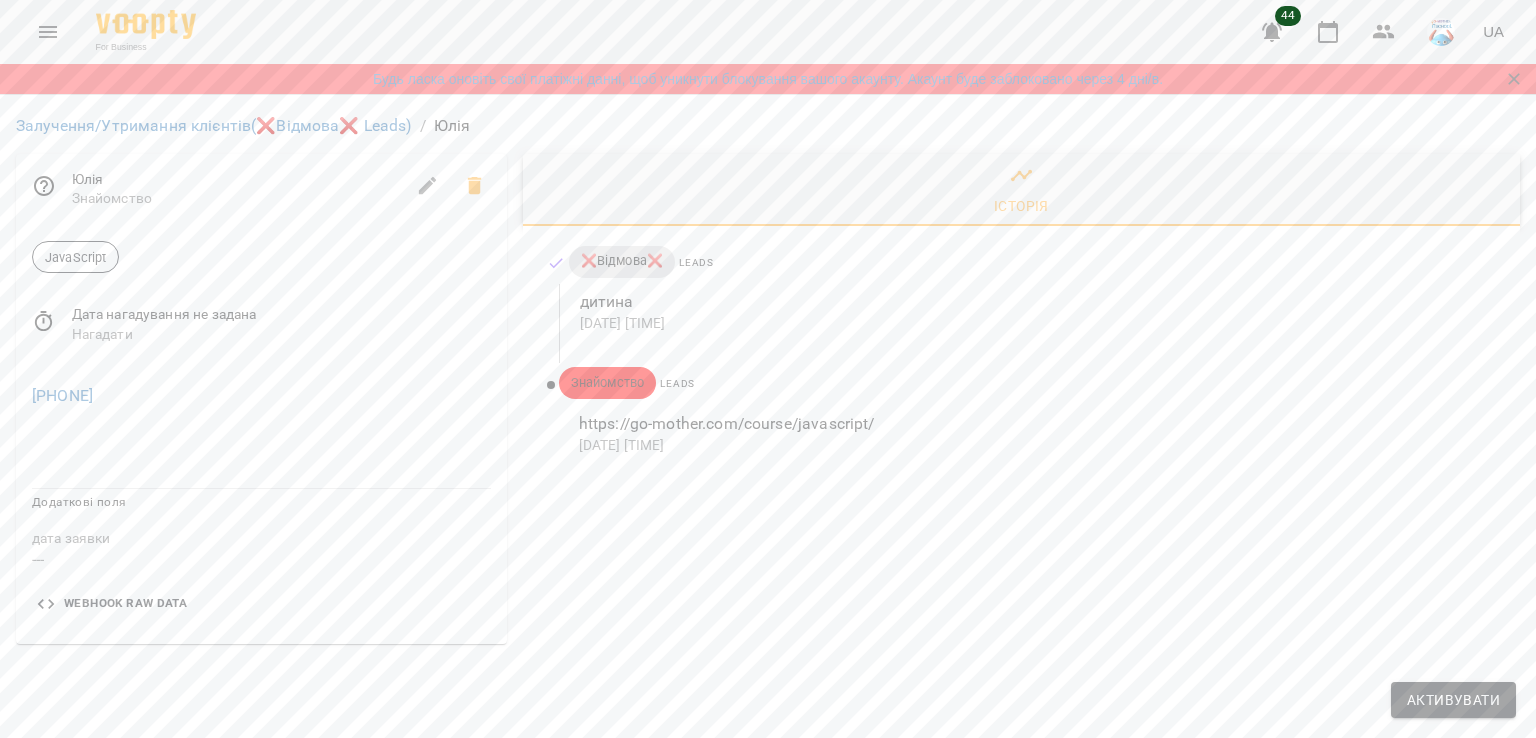 click on "Історія ❌Відмова❌ Leads дитина 12 лип 2025 13:43 Знайомство Leads https://go-mother.com/course/javascript/ 11 лип 2025 23:15" at bounding box center (1021, 399) 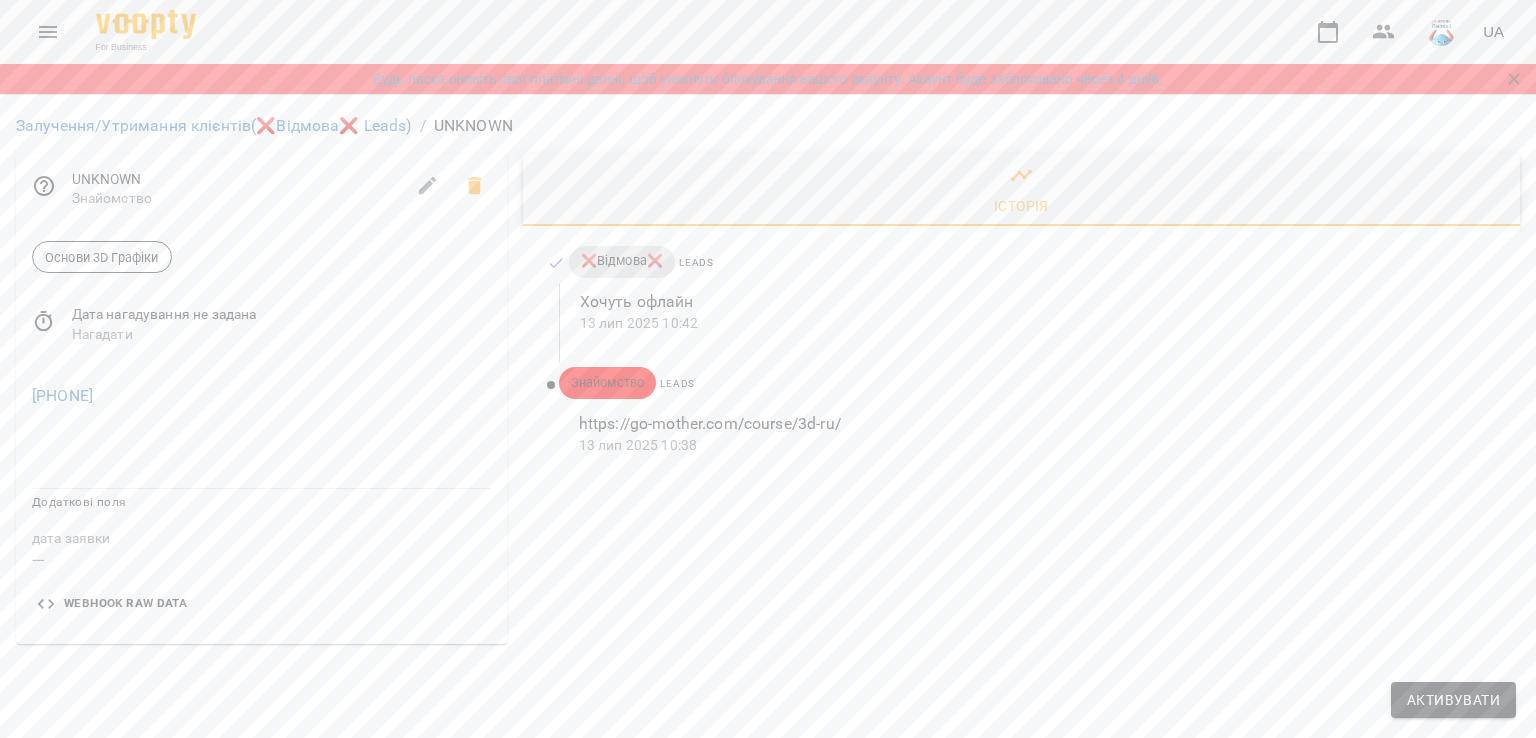 scroll, scrollTop: 0, scrollLeft: 0, axis: both 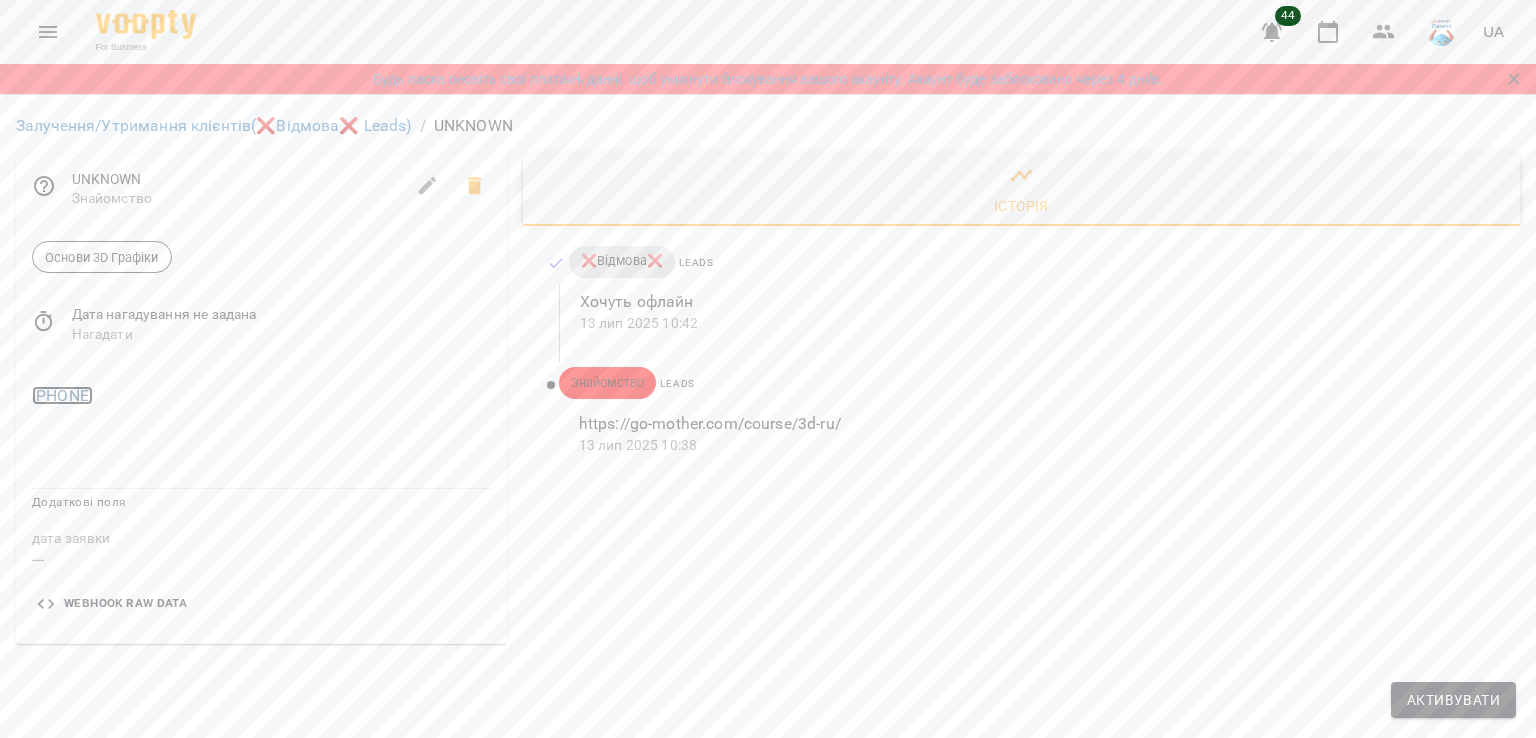 click on "[PHONE]" at bounding box center (62, 395) 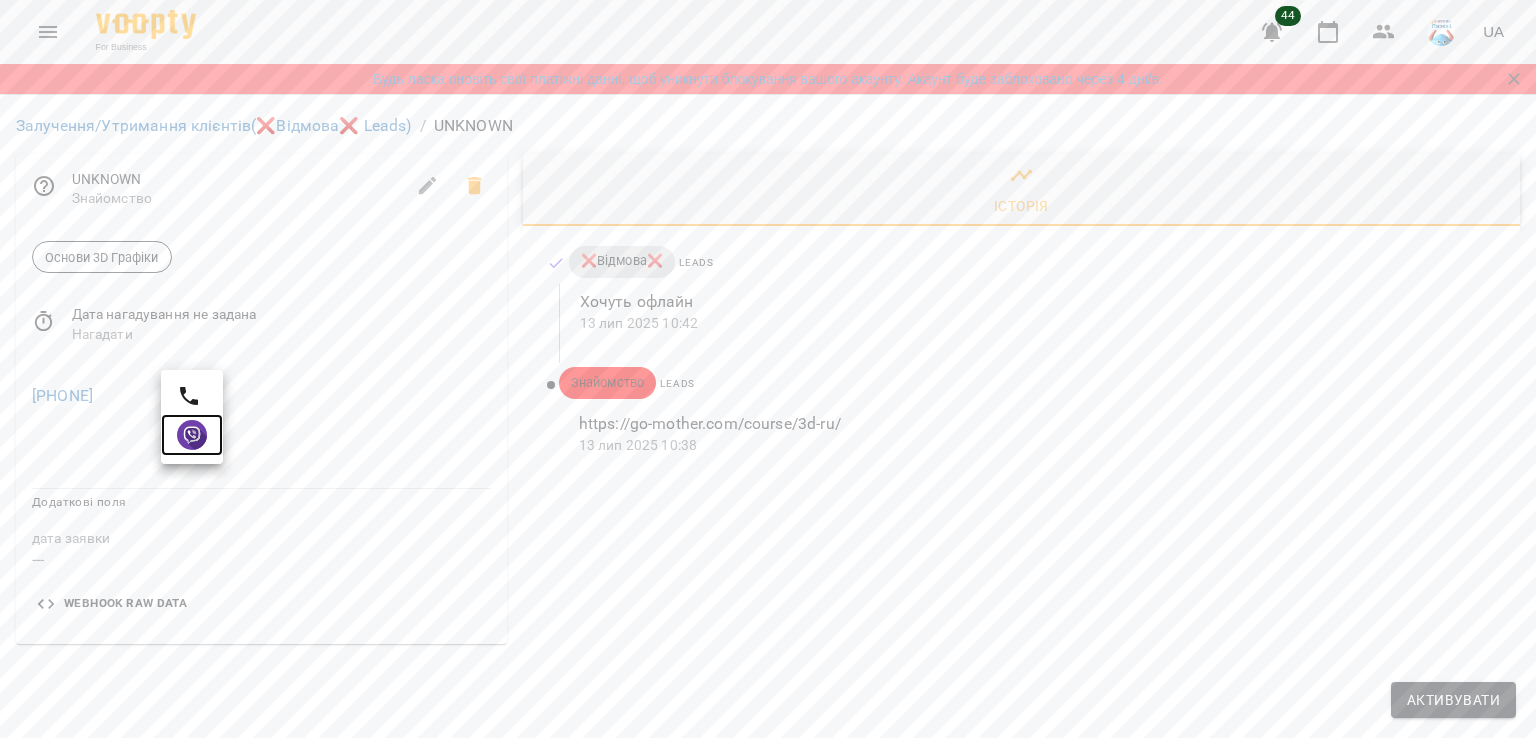 click at bounding box center [192, 435] 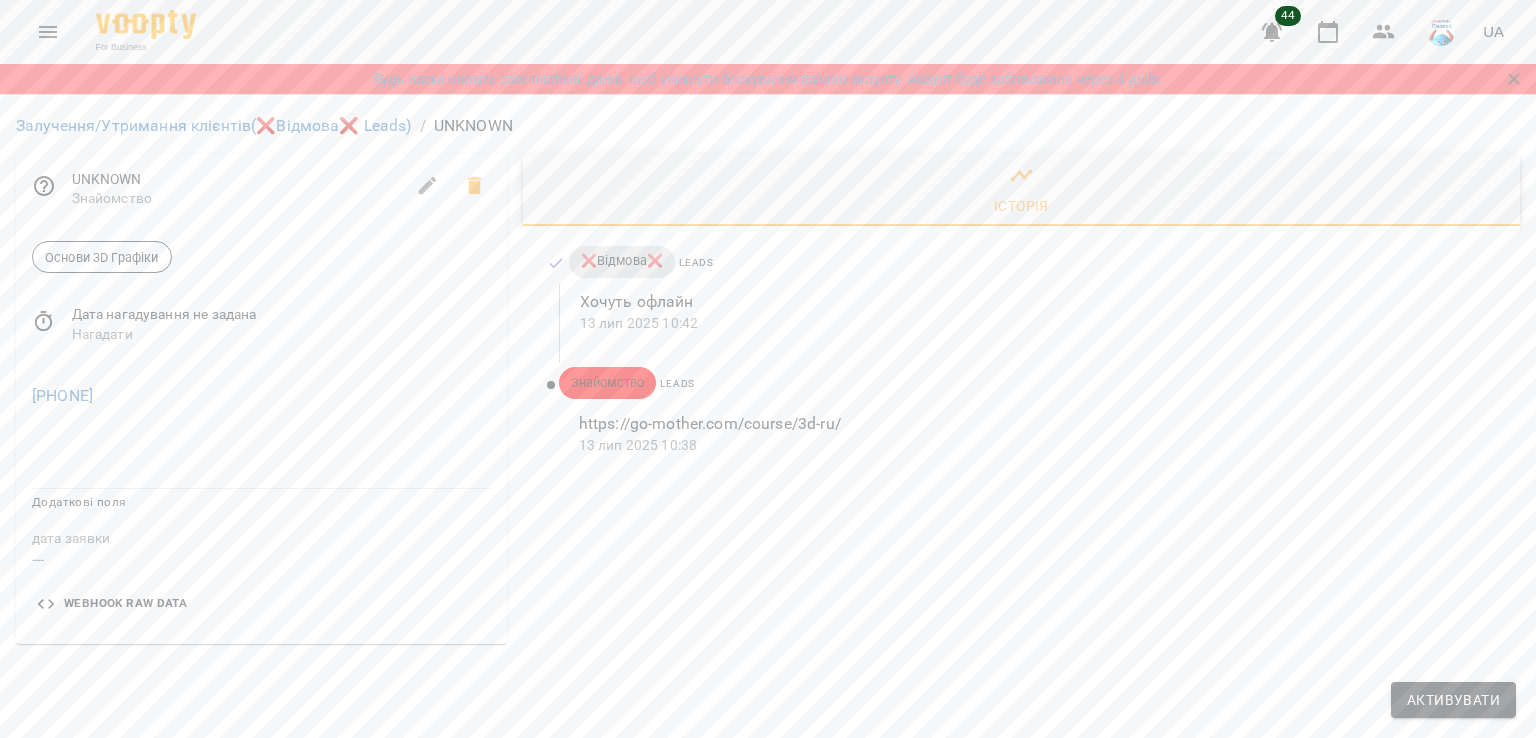 click on "Залучення/Утримання клієнтів (❌Відмова❌ Leads) / [NAME] [NAME] Знайомство Основи 3D  Графіки Дата нагадування не задана Нагадати [PHONE] Додаткові поля дата заявки --- Webhook Raw Data {
"ownerId": "[ID]",
"body": {
"clientInfo": {
"clientName": "[NAME]",
"phone": "[PHONE]"
},
"url": "https://go-mother.com/course/3d-ru/",
"productName": "Основи 3D  Графіки"
}
} Історія ❌Відмова❌ Leads Хочуть офлайн 13 лип 2025 10:42 Знайомство Leads https://go-mother.com/course/3d-ru/ 13 лип 2025 10:38 Активувати" at bounding box center [768, 379] 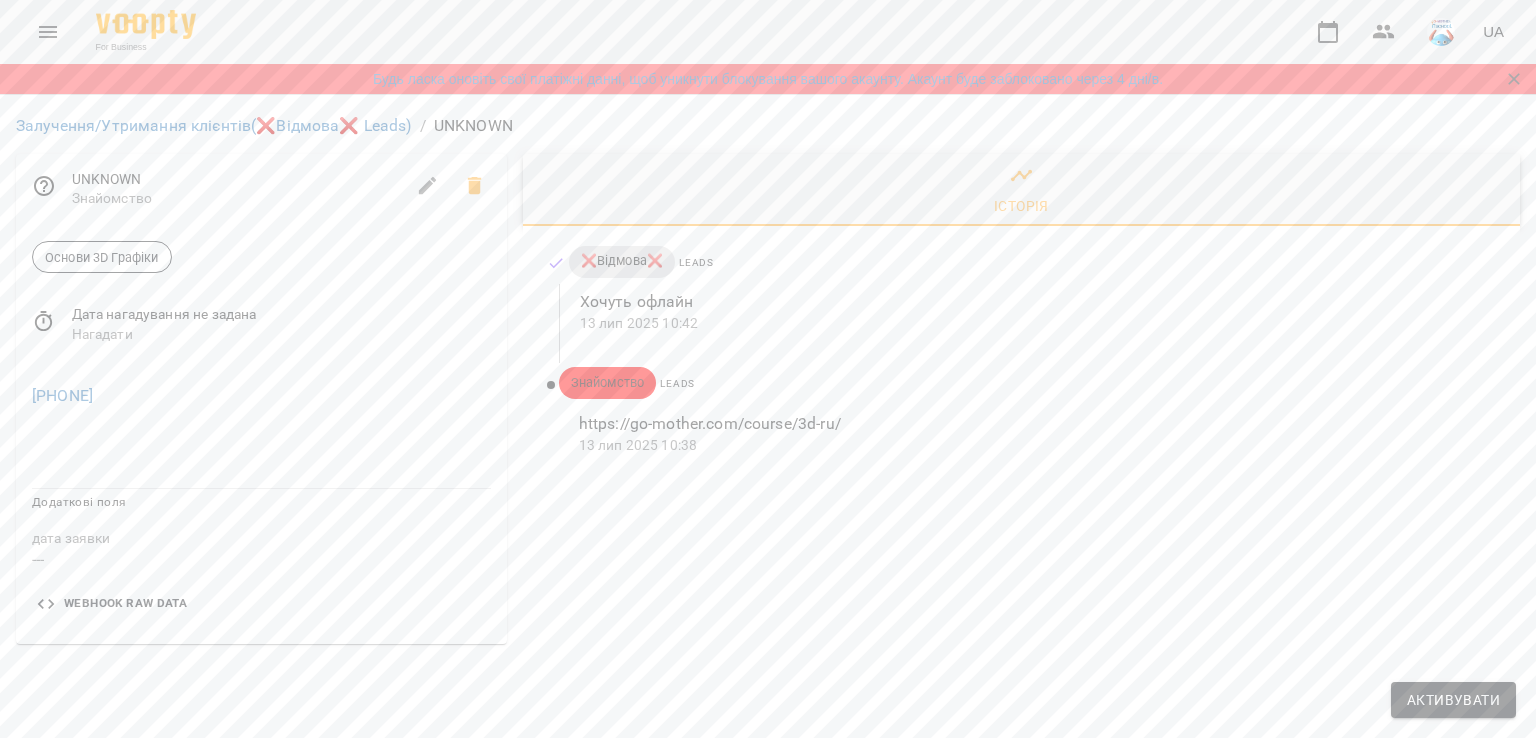 scroll, scrollTop: 0, scrollLeft: 0, axis: both 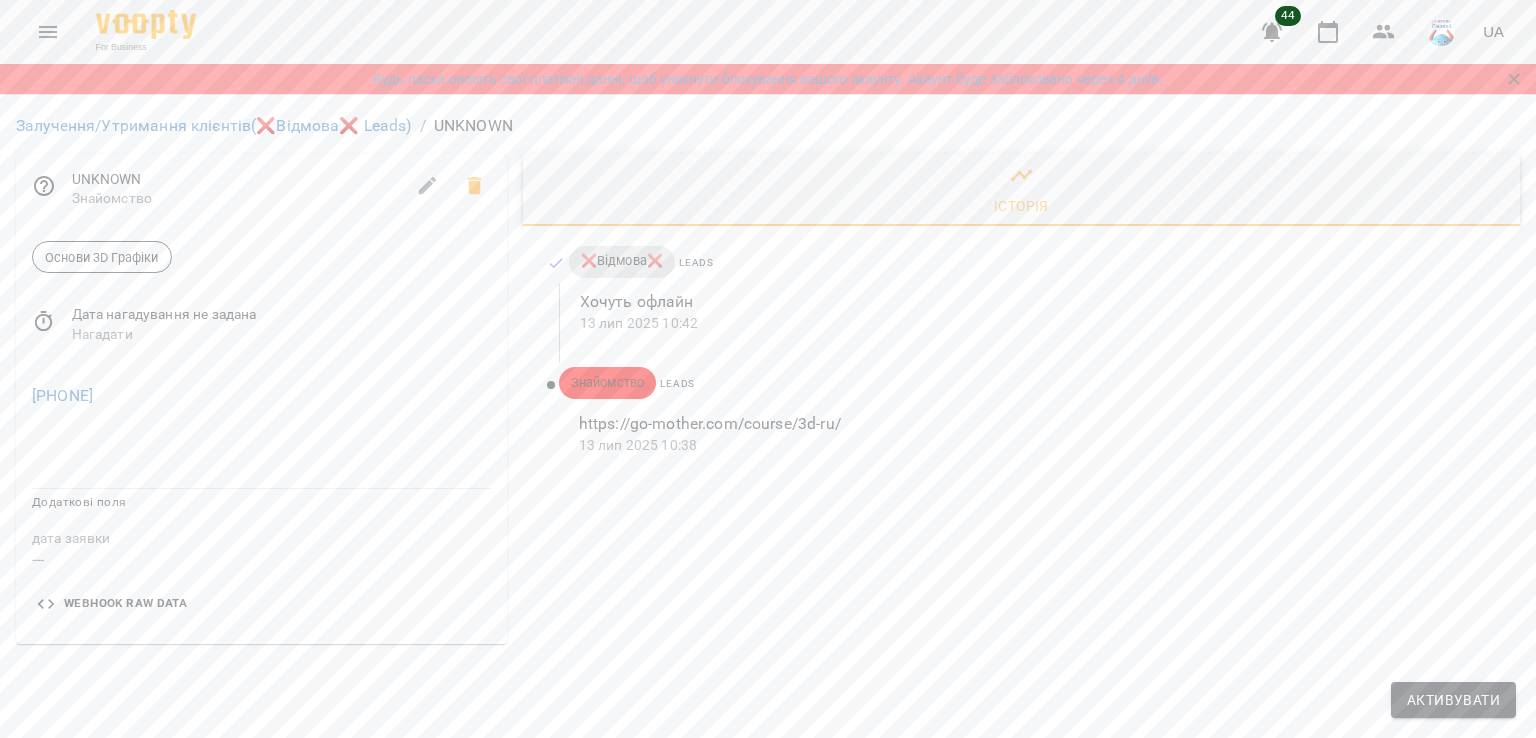 drag, startPoint x: 174, startPoint y: 393, endPoint x: 0, endPoint y: 404, distance: 174.34735 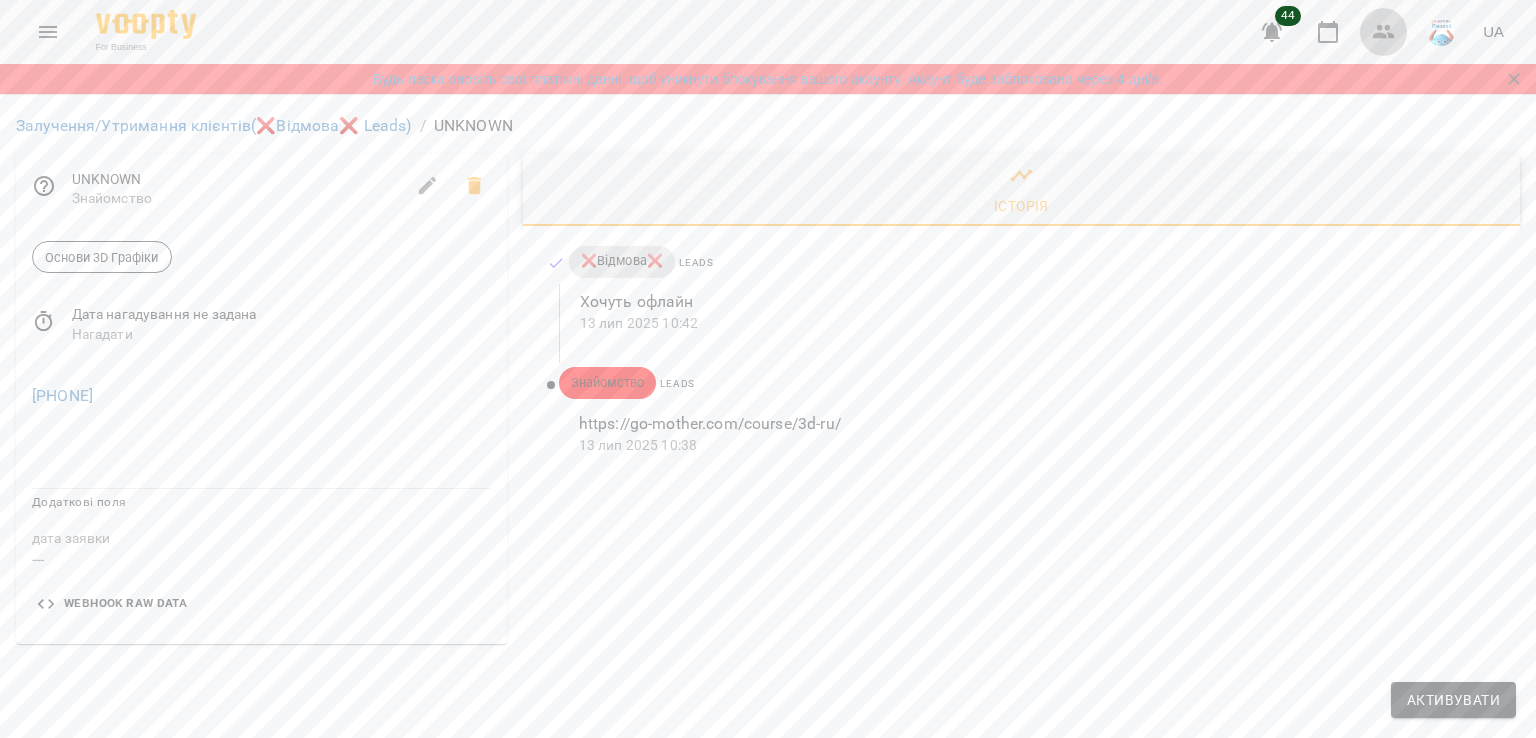 click 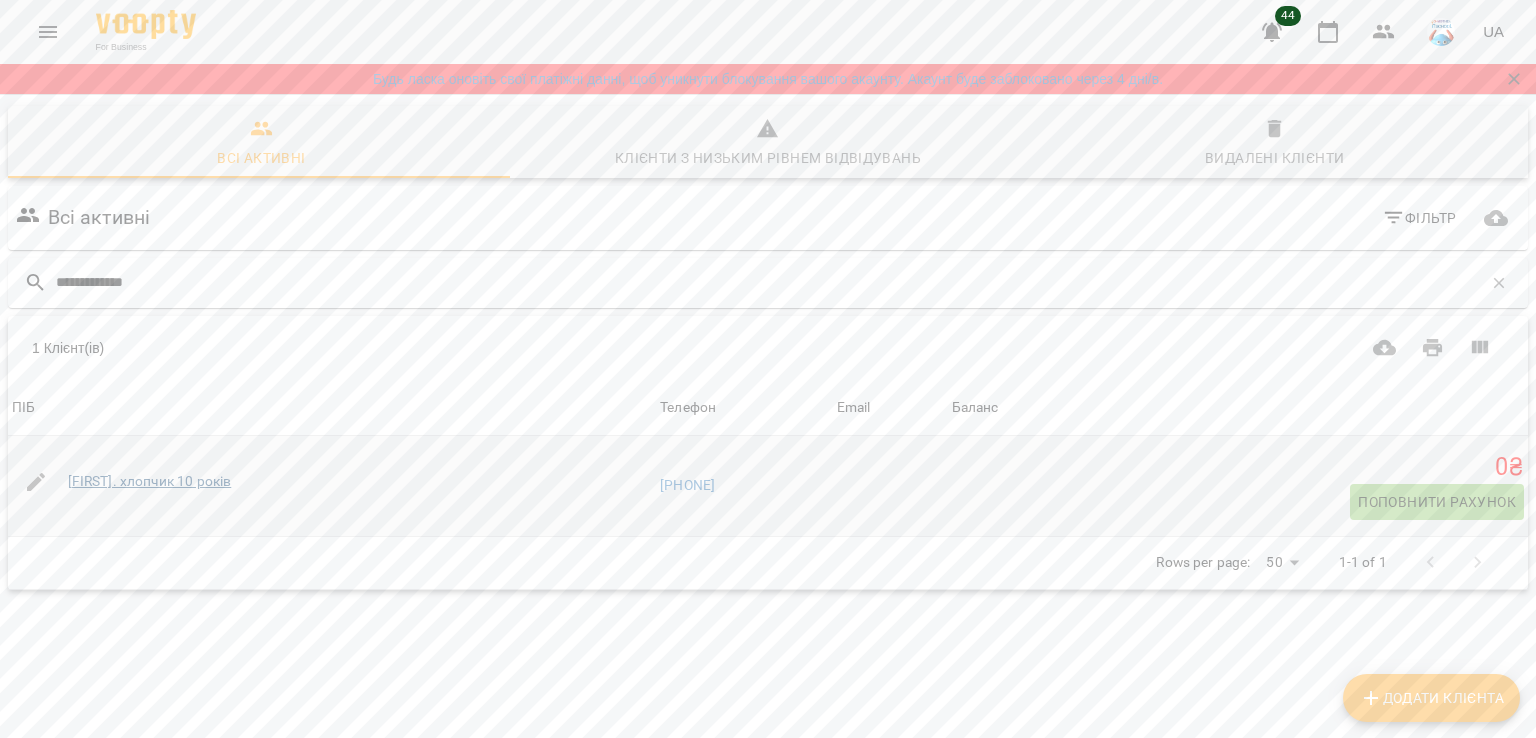 type on "**********" 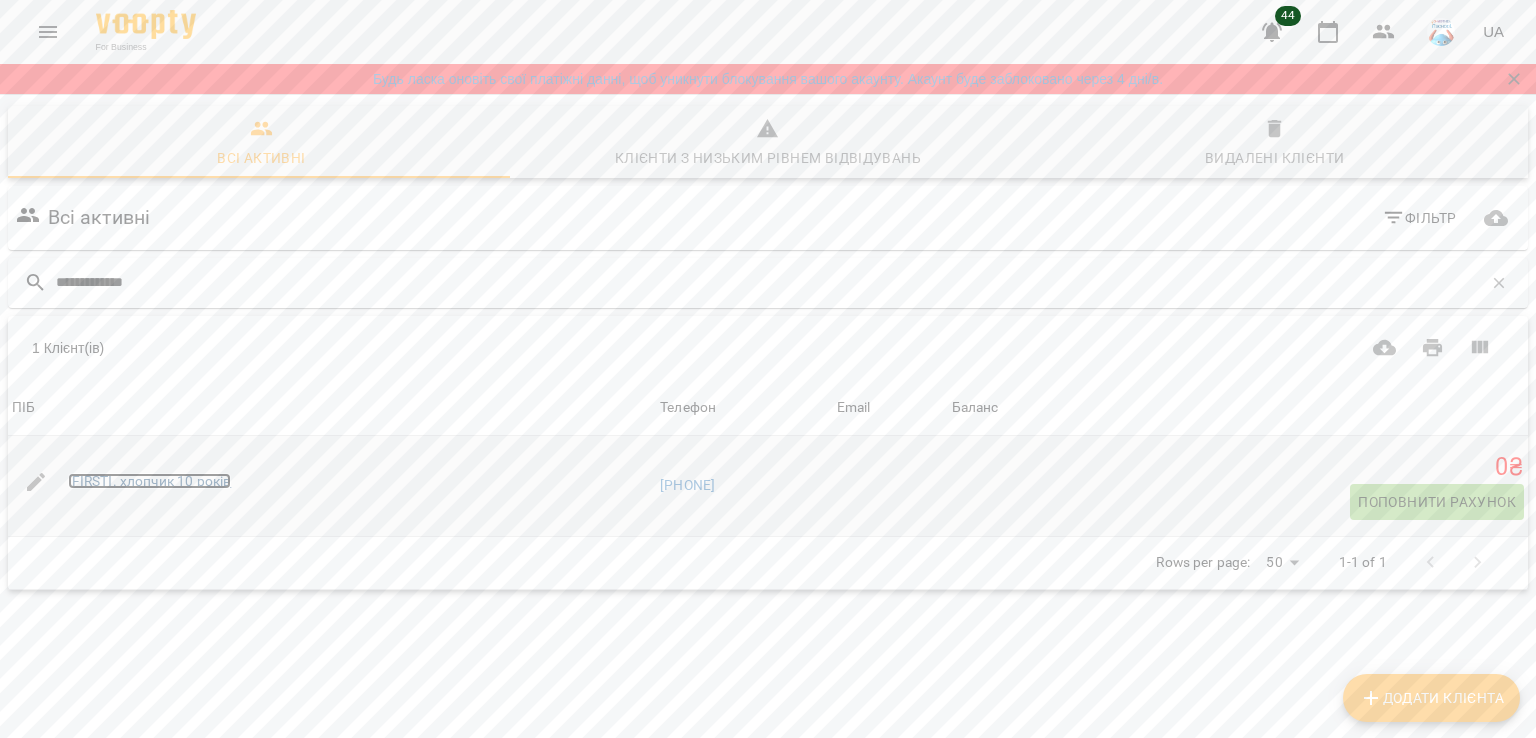click on "Олена. хлопчик 10 років" at bounding box center [150, 481] 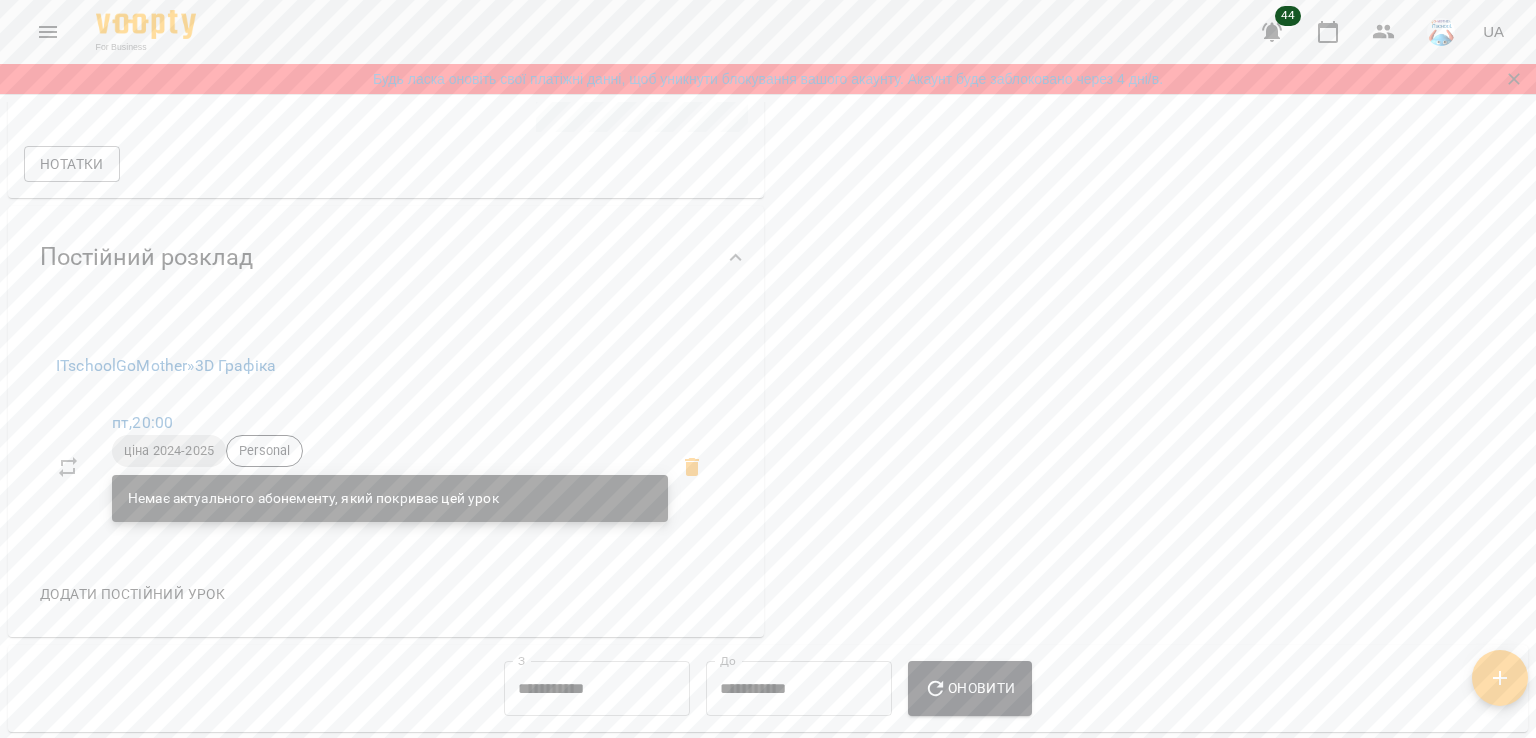 scroll, scrollTop: 900, scrollLeft: 0, axis: vertical 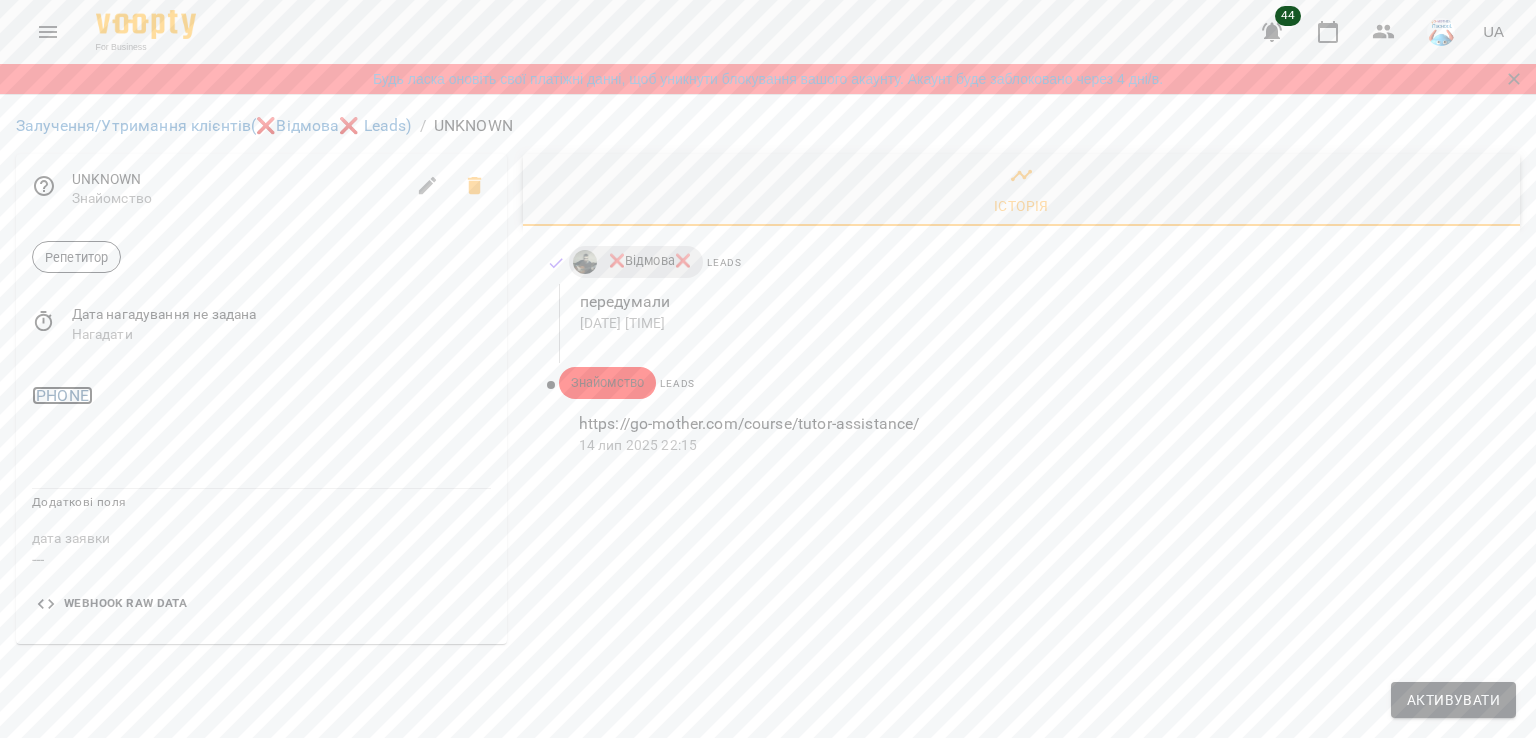 click on "[PHONE]" at bounding box center (62, 395) 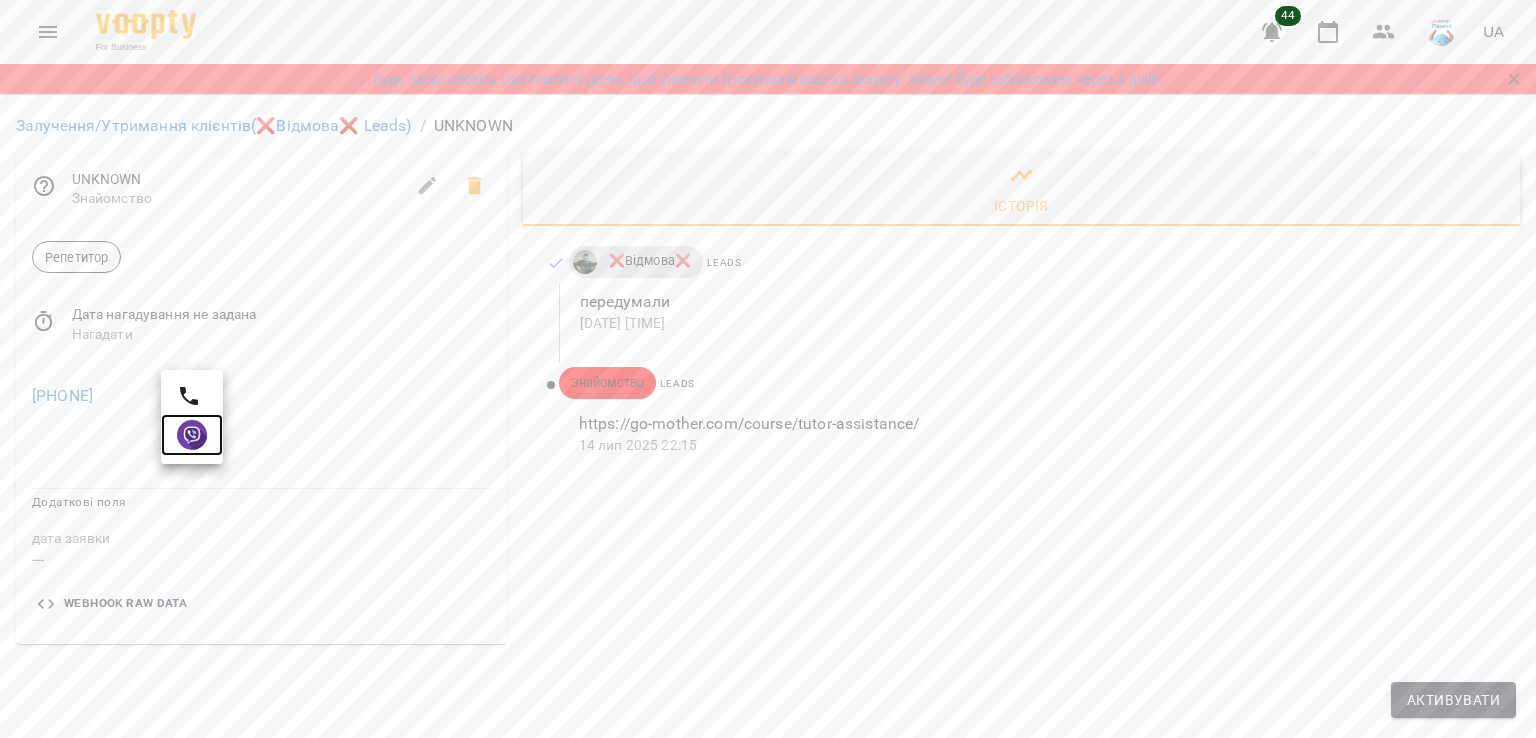 click at bounding box center (192, 435) 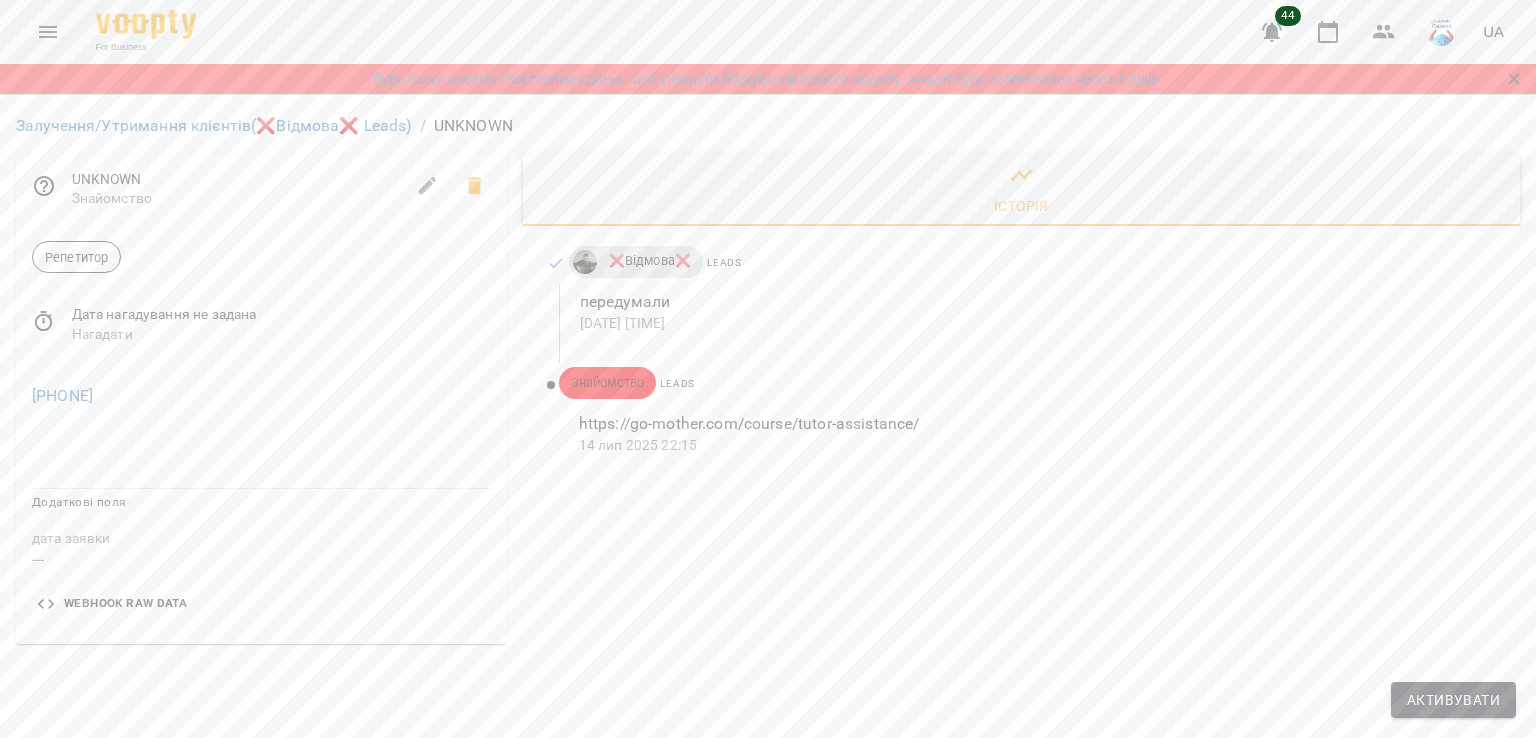 drag, startPoint x: 794, startPoint y: 591, endPoint x: 796, endPoint y: 606, distance: 15.132746 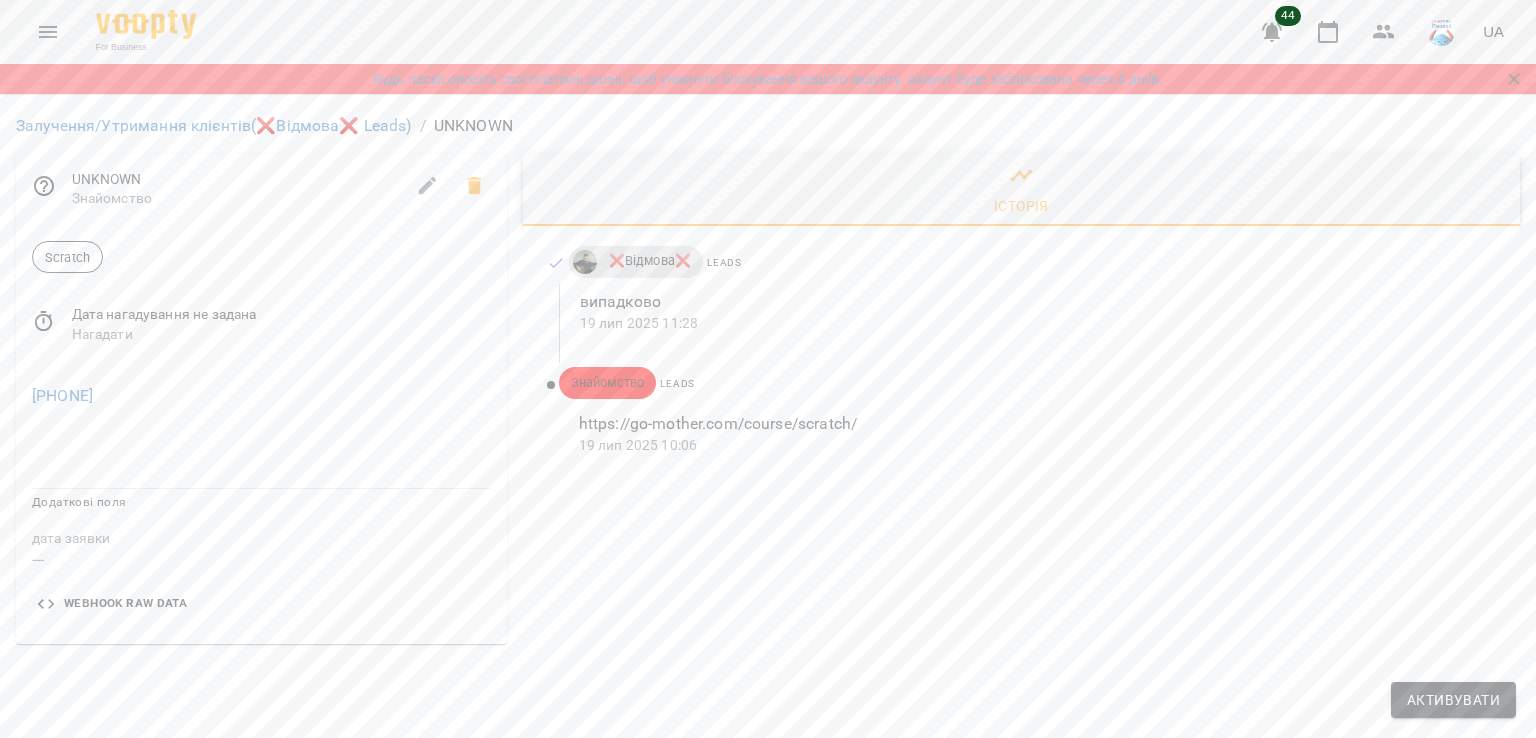 scroll, scrollTop: 0, scrollLeft: 0, axis: both 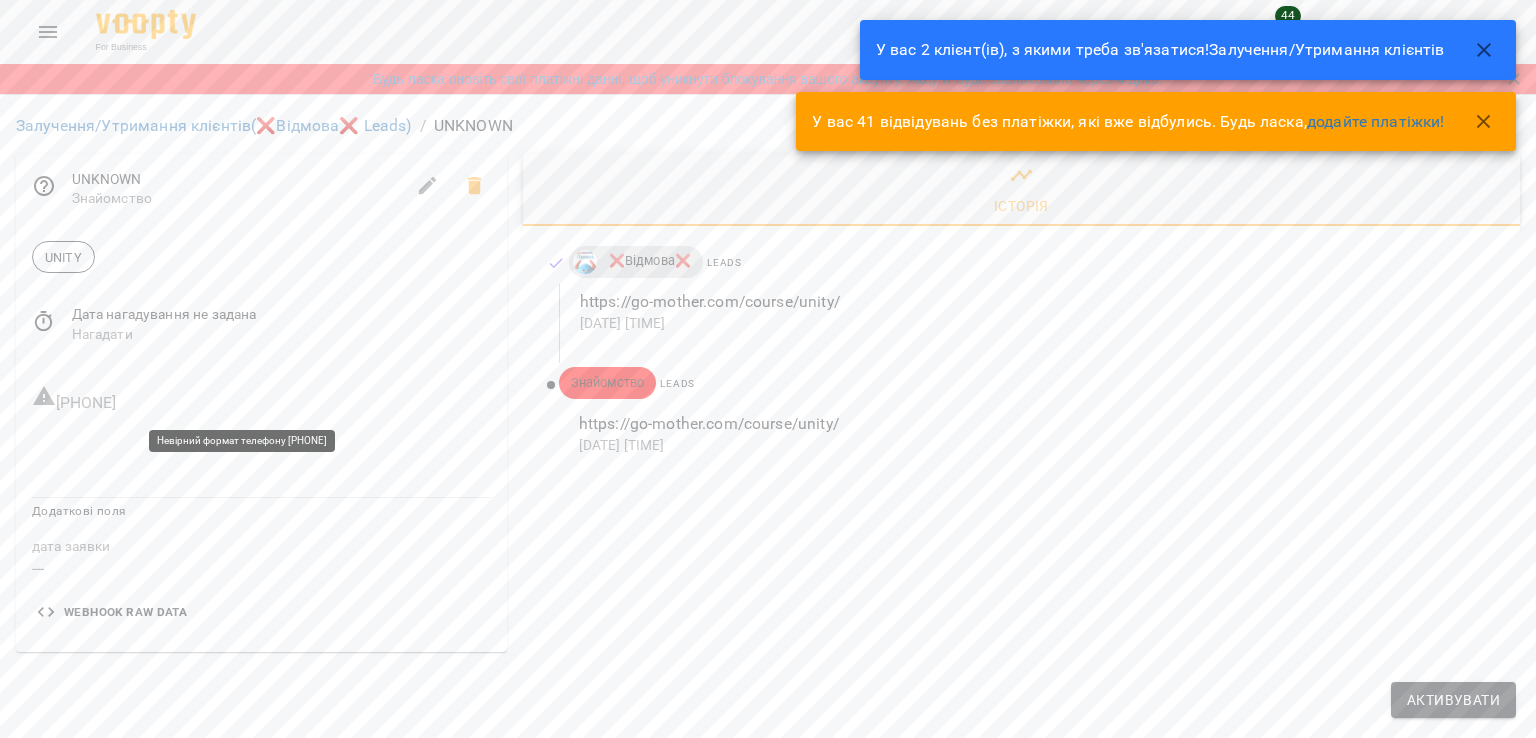 drag, startPoint x: 204, startPoint y: 404, endPoint x: 60, endPoint y: 409, distance: 144.08678 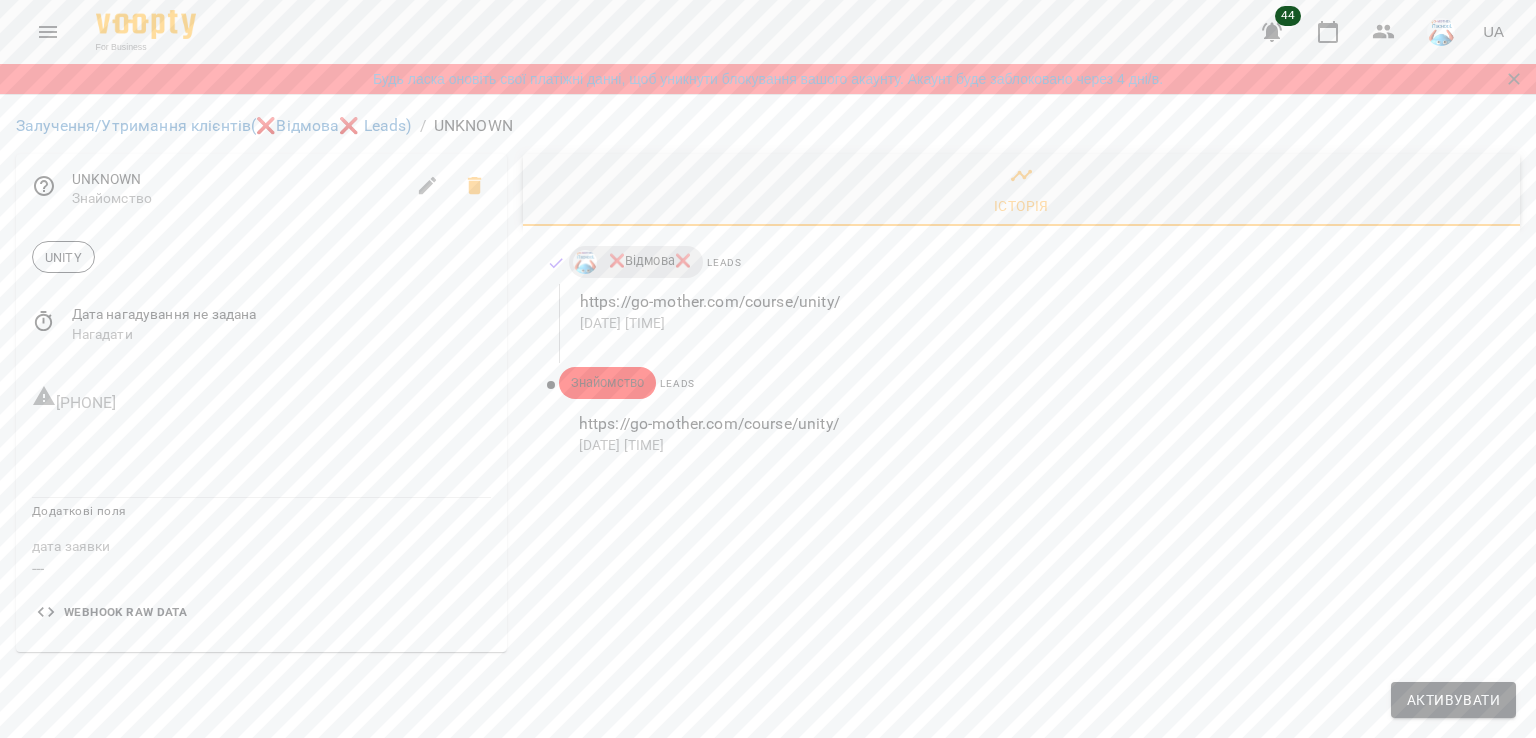 copy on "[PHONE]" 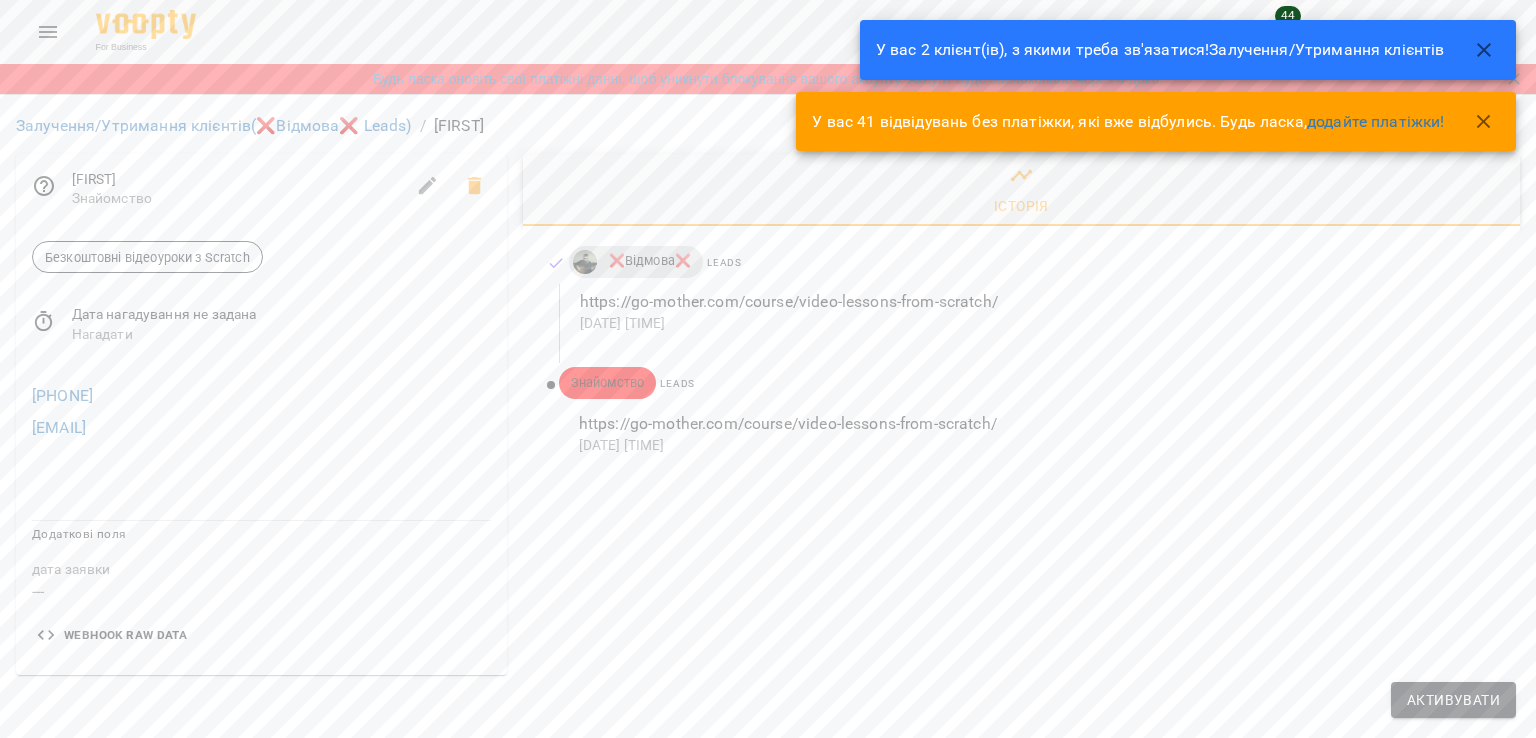 scroll, scrollTop: 0, scrollLeft: 0, axis: both 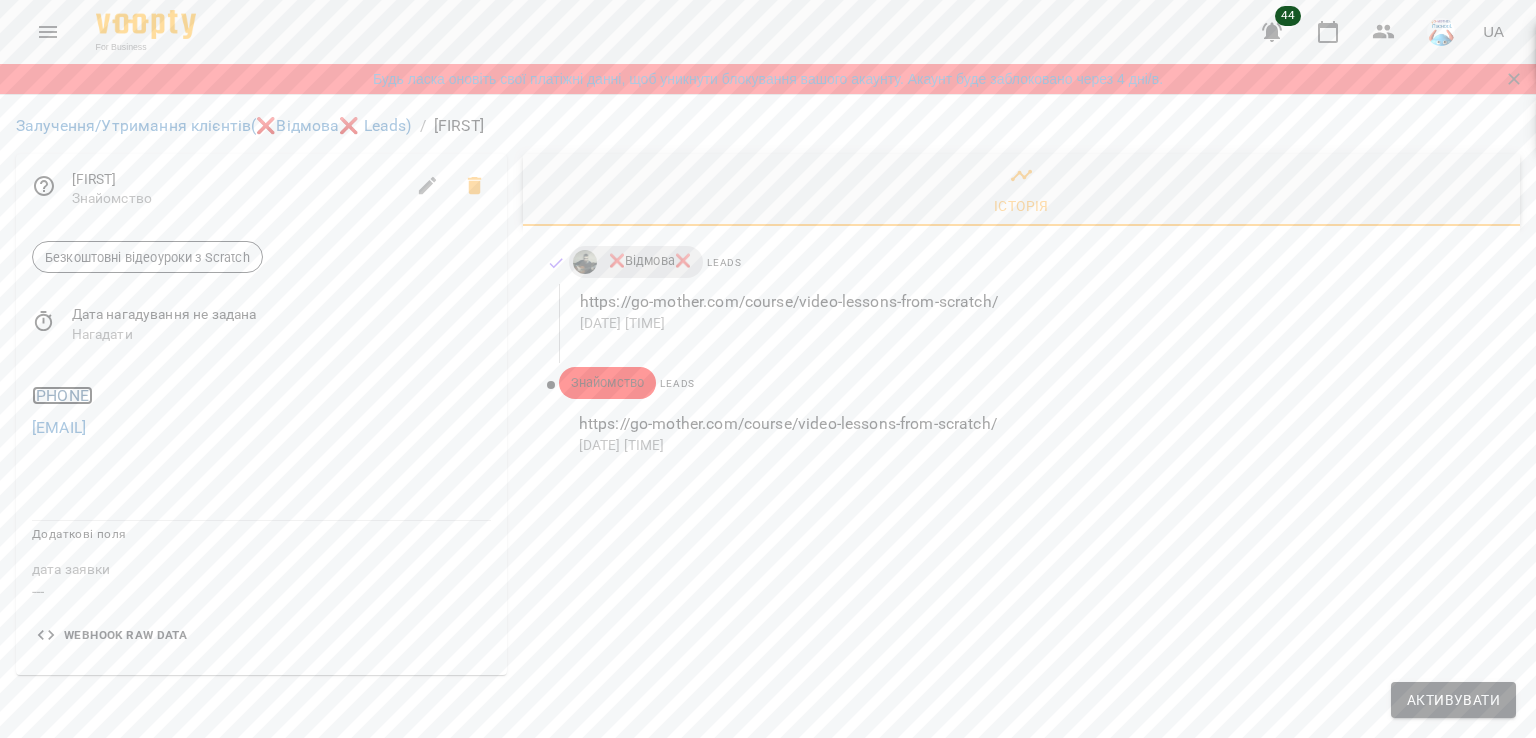 click on "[PHONE]" at bounding box center (62, 395) 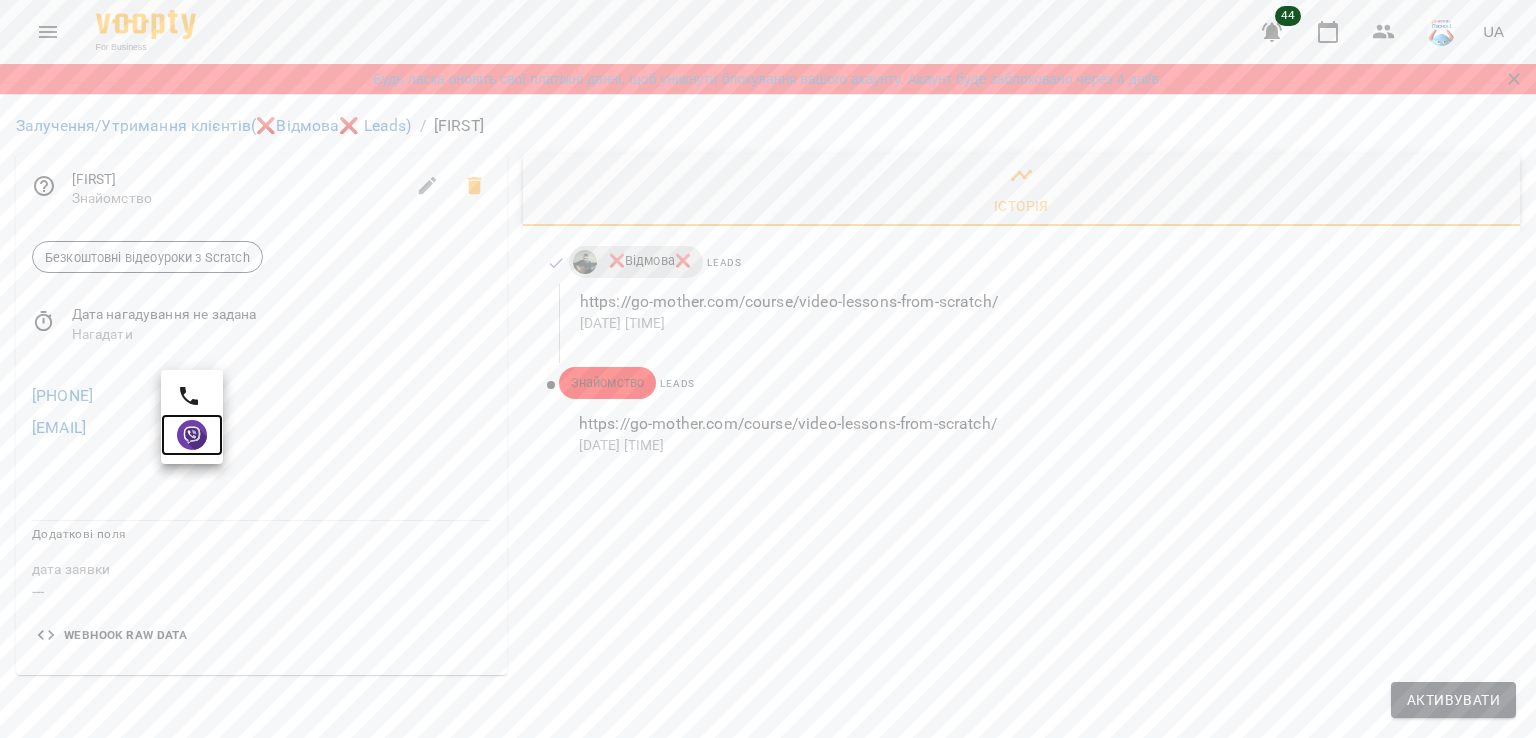 click at bounding box center [192, 435] 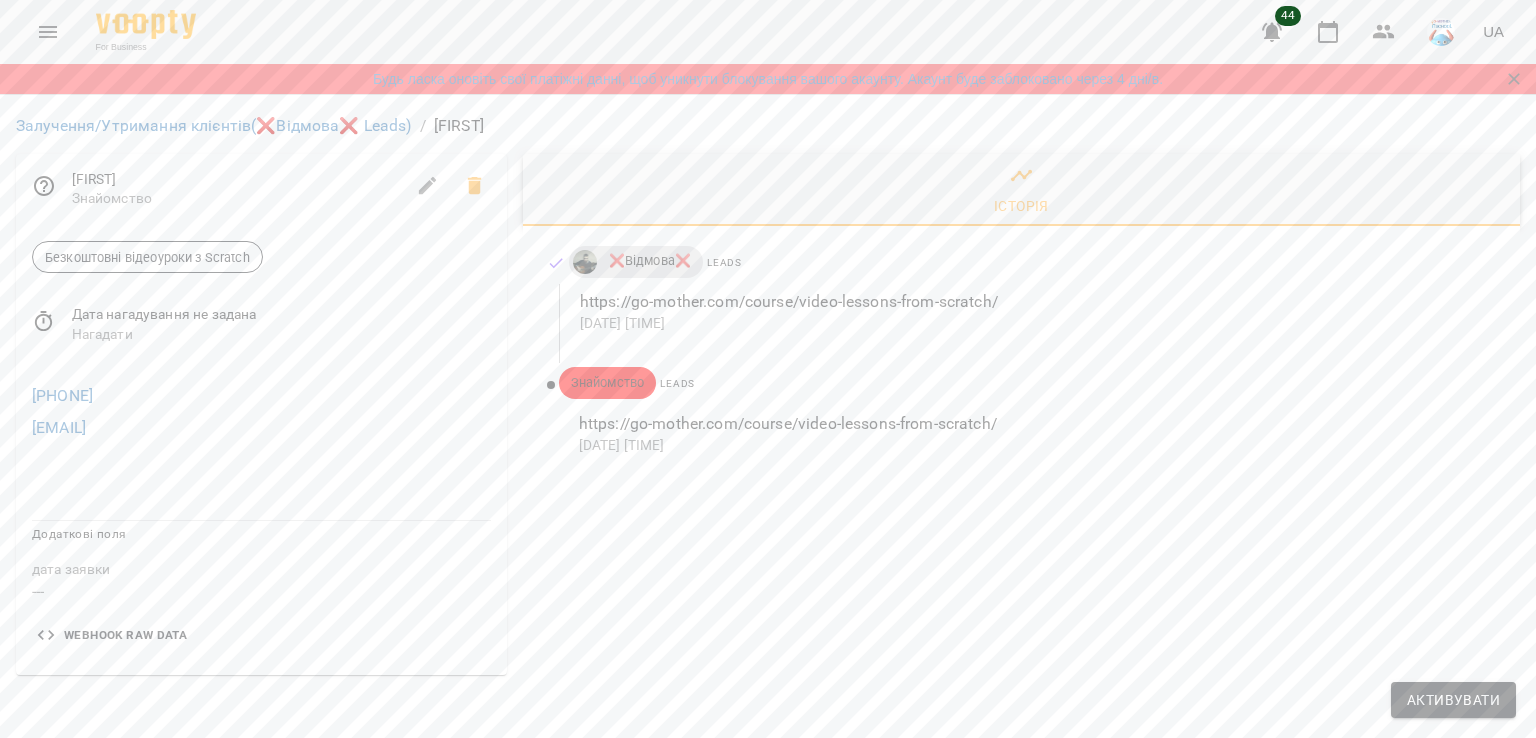 click on "Історія ❌Відмова❌ Leads https://go-mother.com/course/video-lessons-from-scratch/ 22 лип 2025 09:27 Знайомство Leads https://go-mother.com/course/video-lessons-from-scratch/ 15 лип 2025 12:51" at bounding box center [1021, 415] 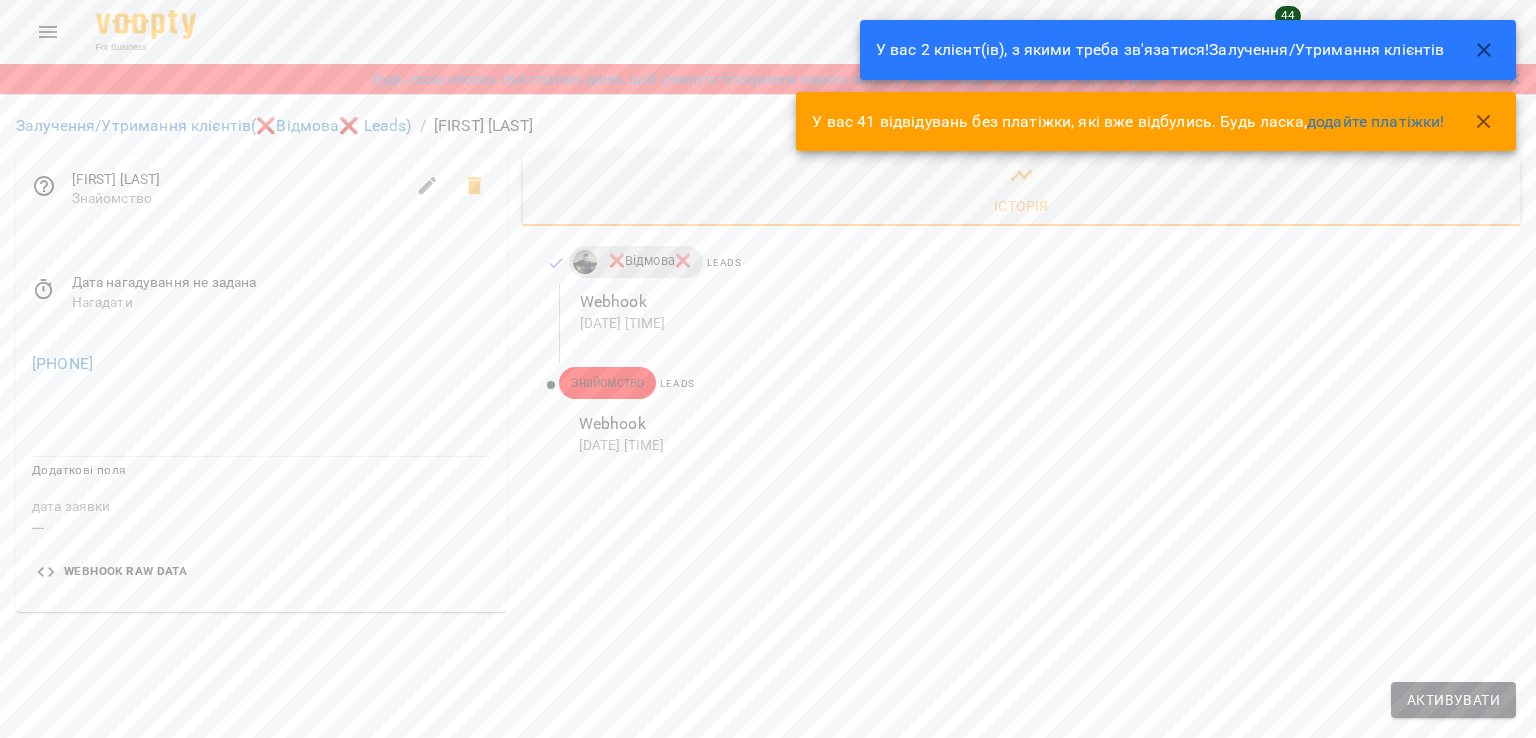 scroll, scrollTop: 0, scrollLeft: 0, axis: both 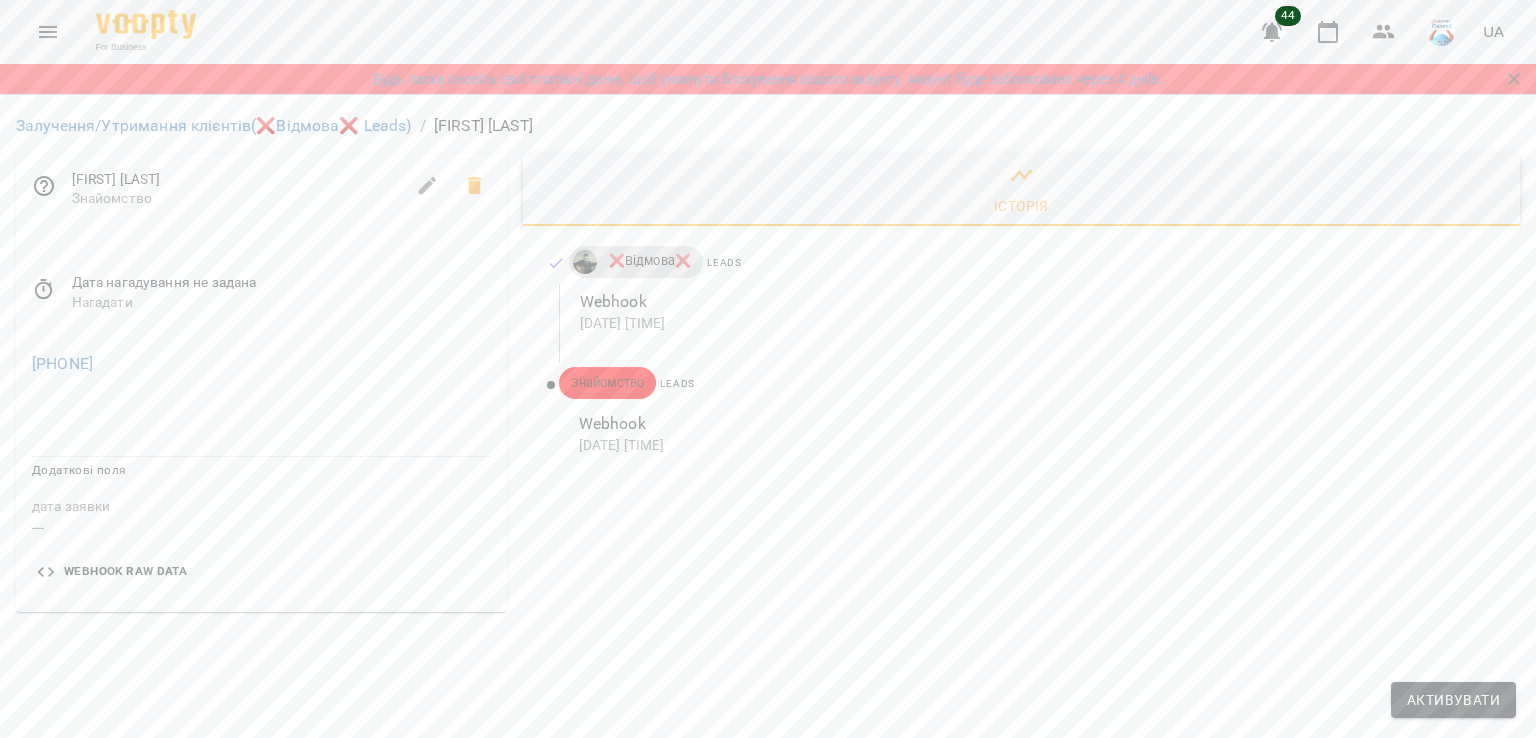 copy on "[PHONE]" 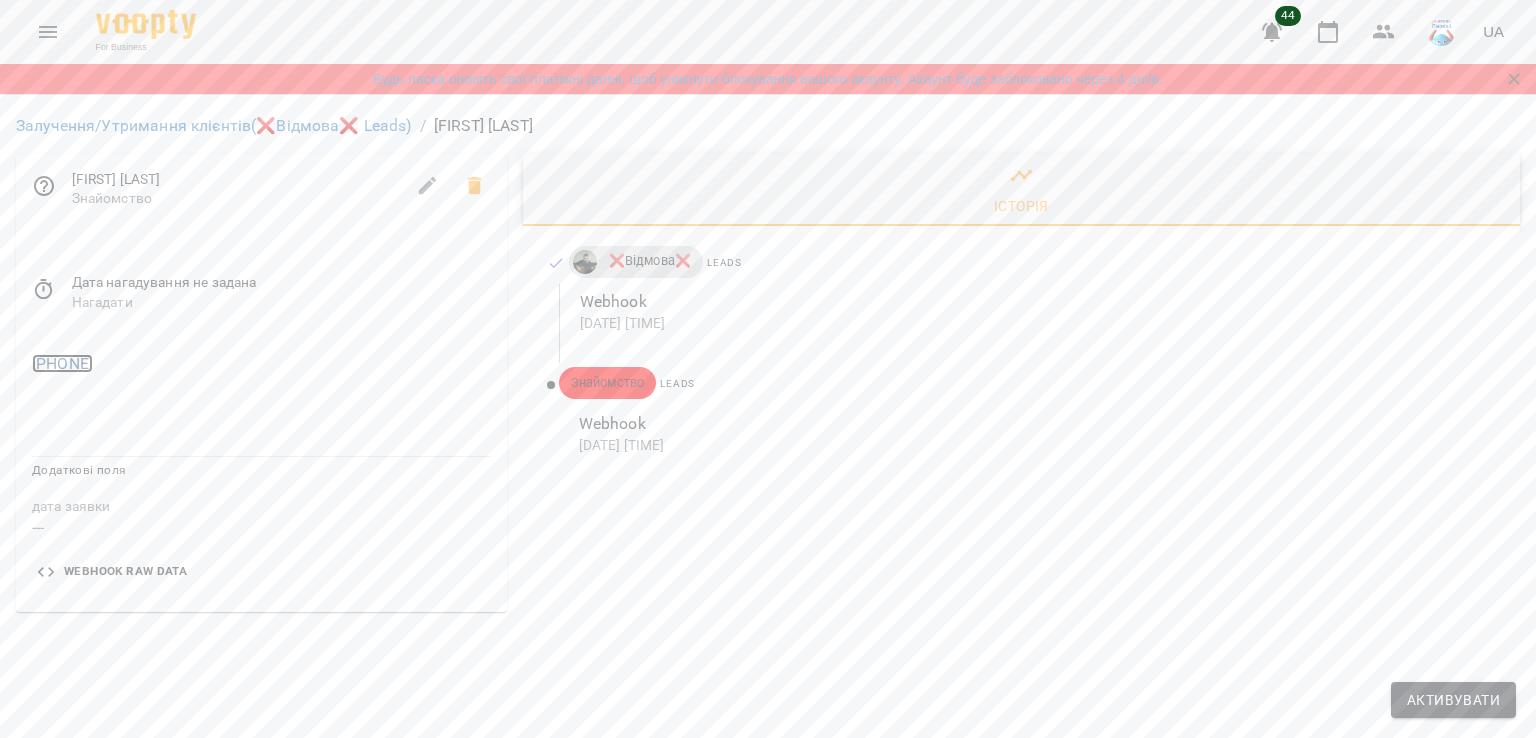 click on "[PHONE]" at bounding box center [62, 363] 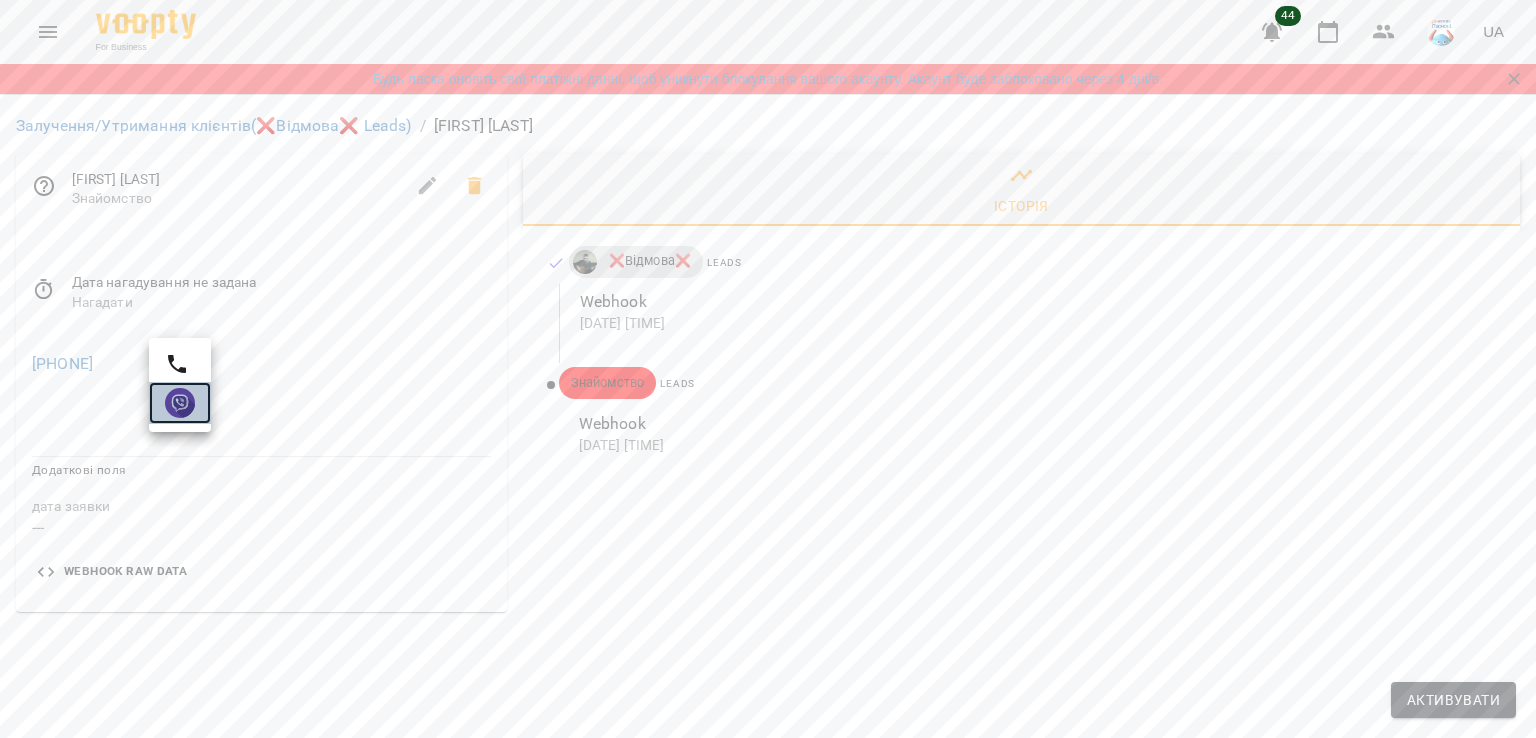 click at bounding box center (180, 403) 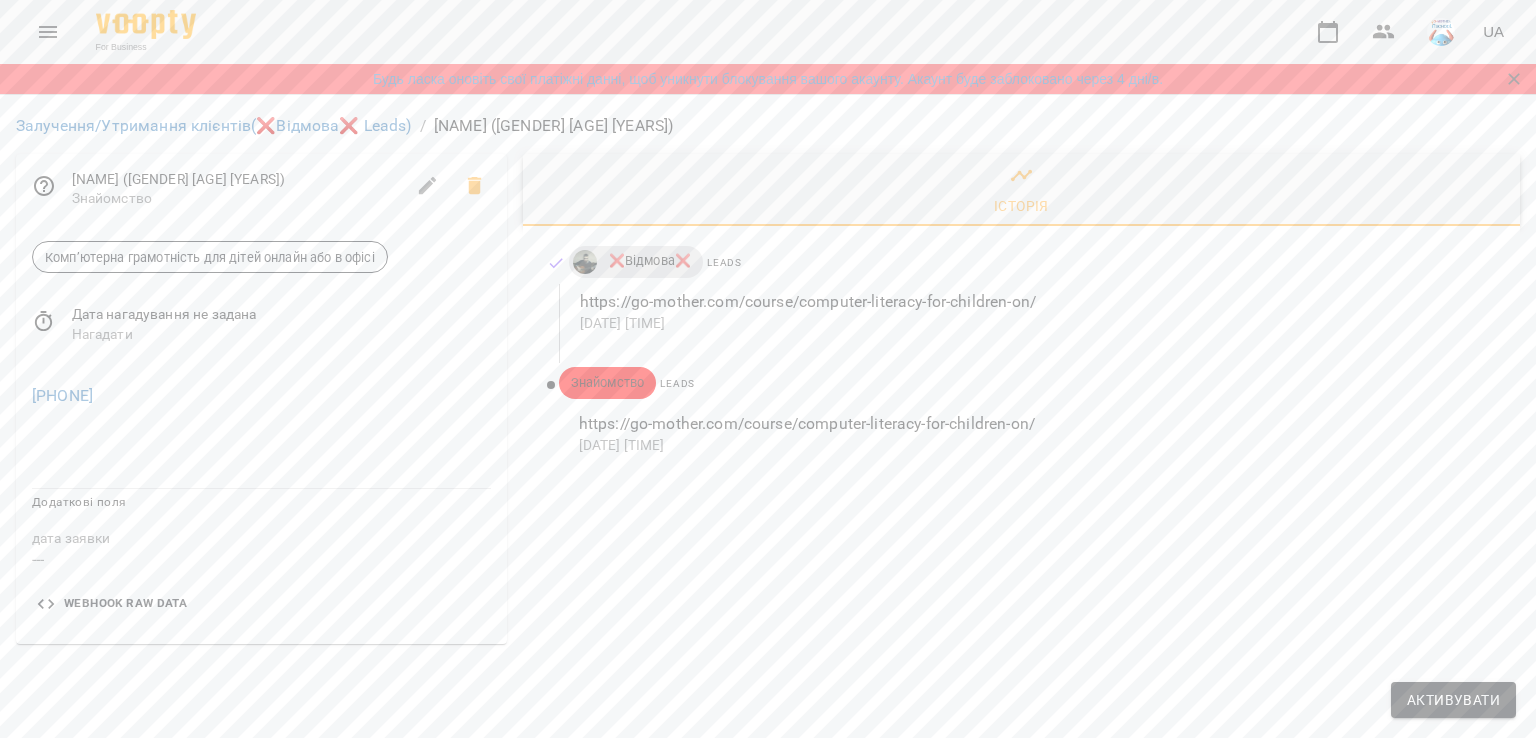 scroll, scrollTop: 0, scrollLeft: 0, axis: both 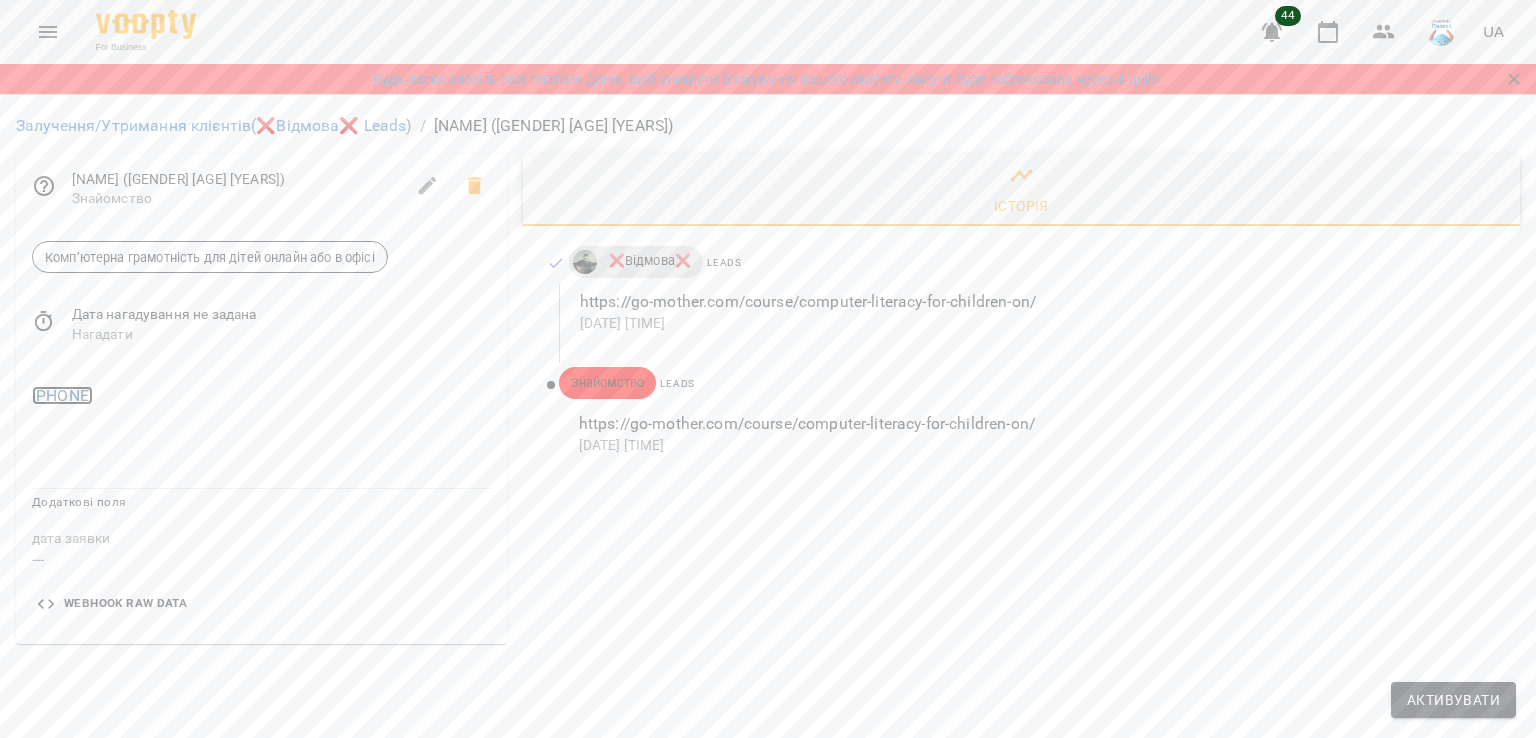 click on "[PHONE]" at bounding box center (62, 395) 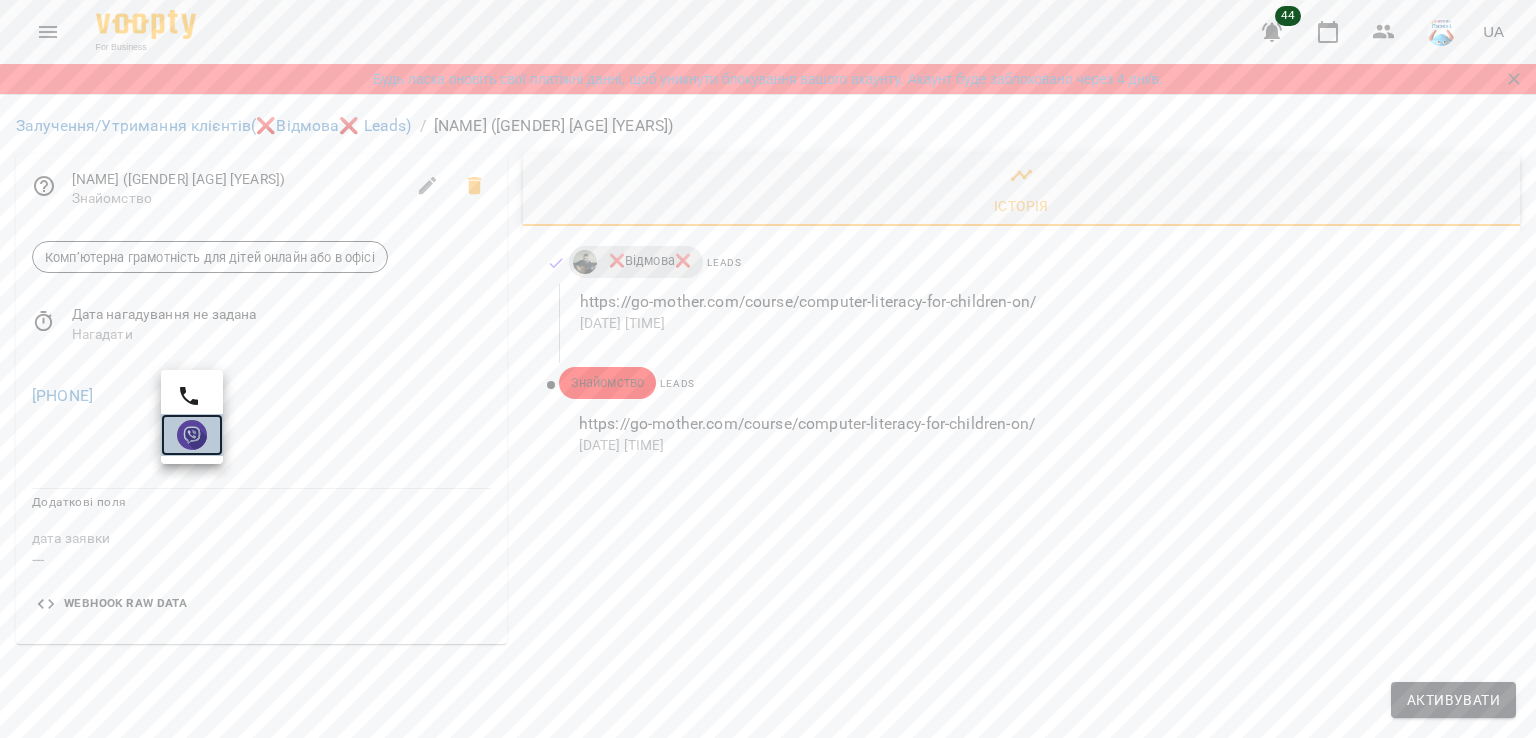 click at bounding box center [192, 435] 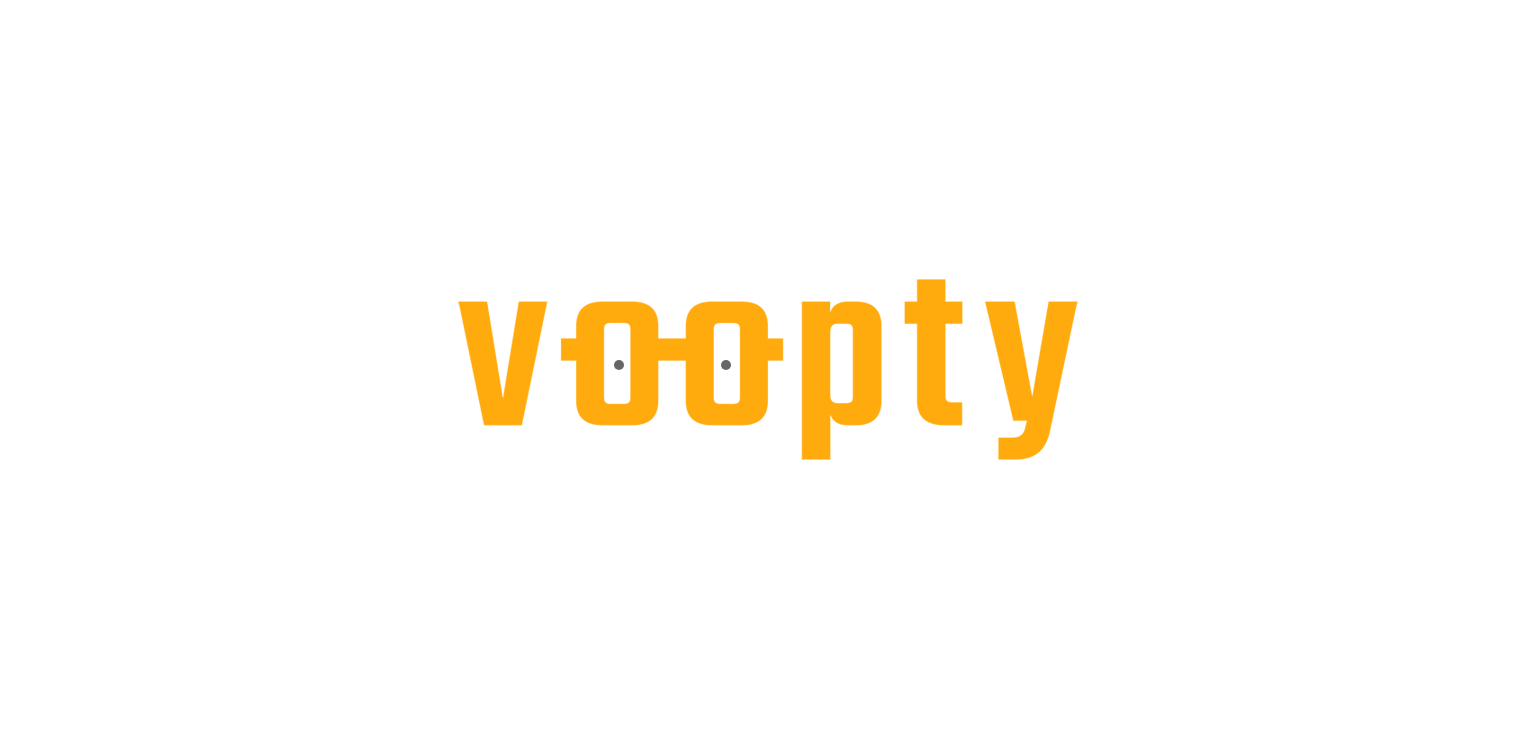 scroll, scrollTop: 0, scrollLeft: 0, axis: both 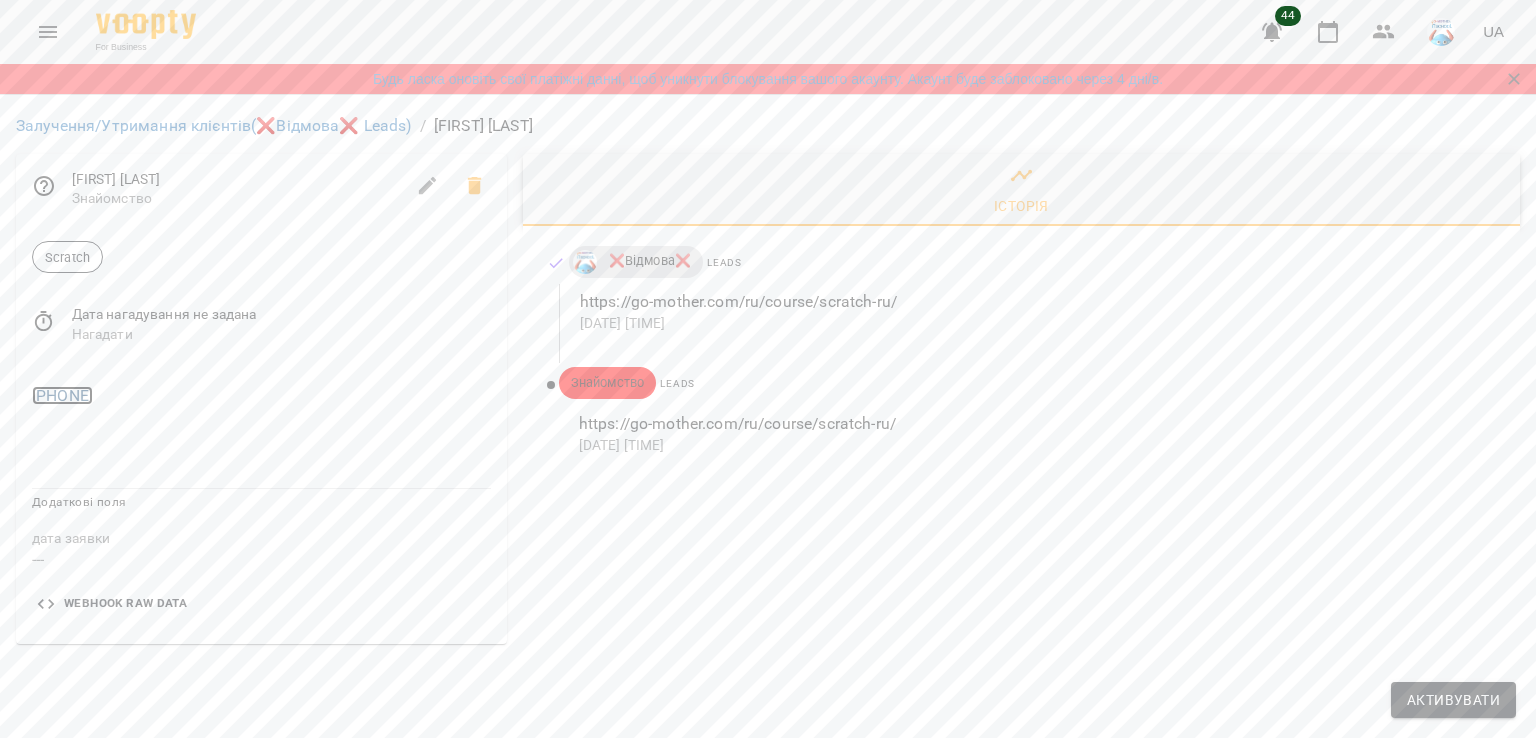 click on "[PHONE]" at bounding box center [62, 395] 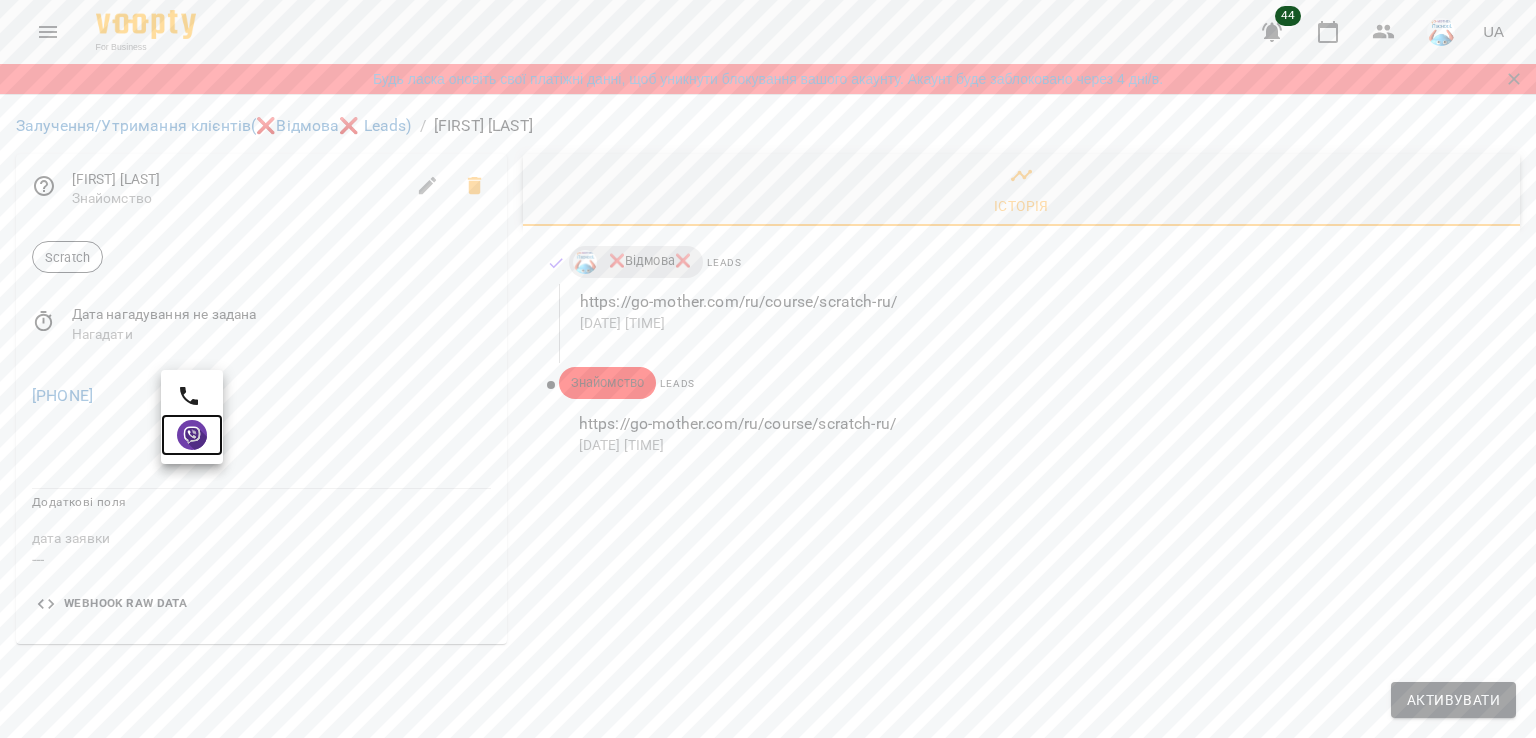 click at bounding box center [192, 435] 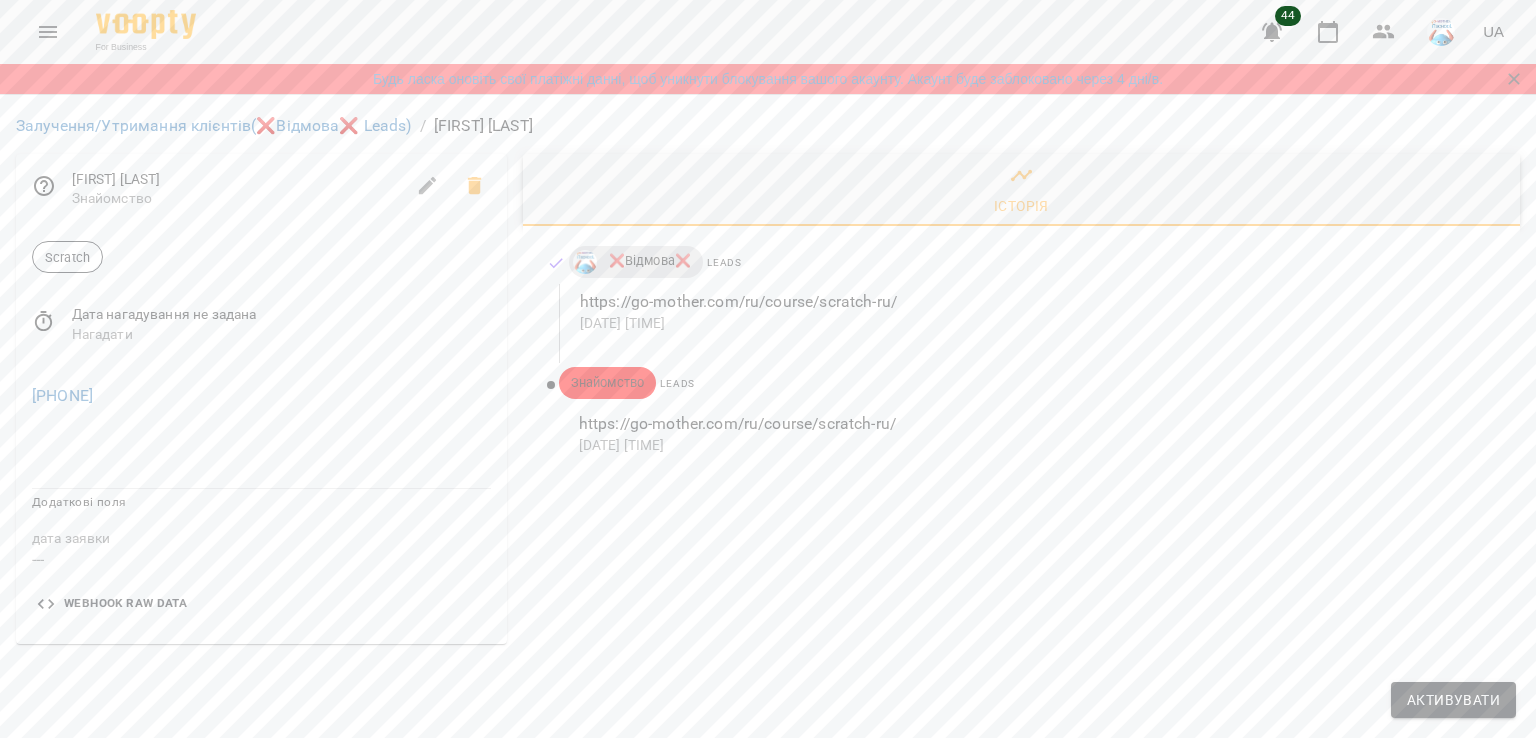 click on "Історія ❌Відмова❌ Leads https://go-mother.com/ru/course/scratch-ru/ 24 лип 2025 12:42 Знайомство Leads https://go-mother.com/ru/course/scratch-ru/ 24 лип 2025 10:24" at bounding box center [1021, 399] 